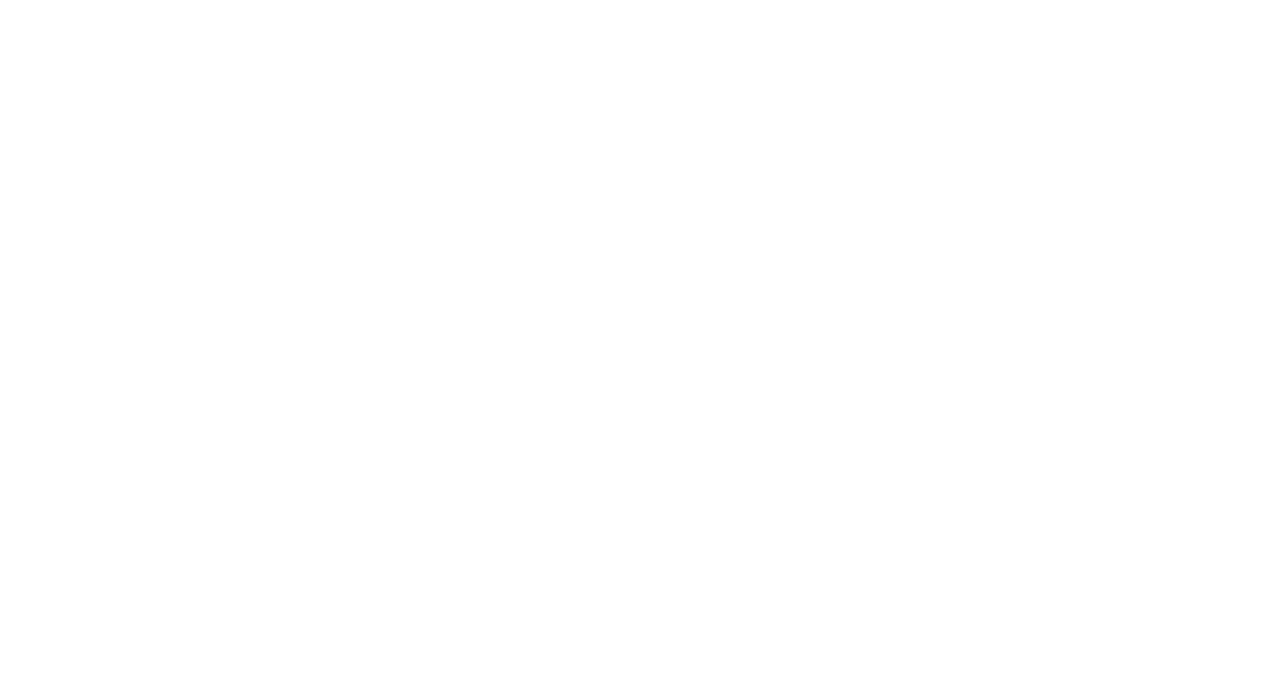 scroll, scrollTop: 0, scrollLeft: 0, axis: both 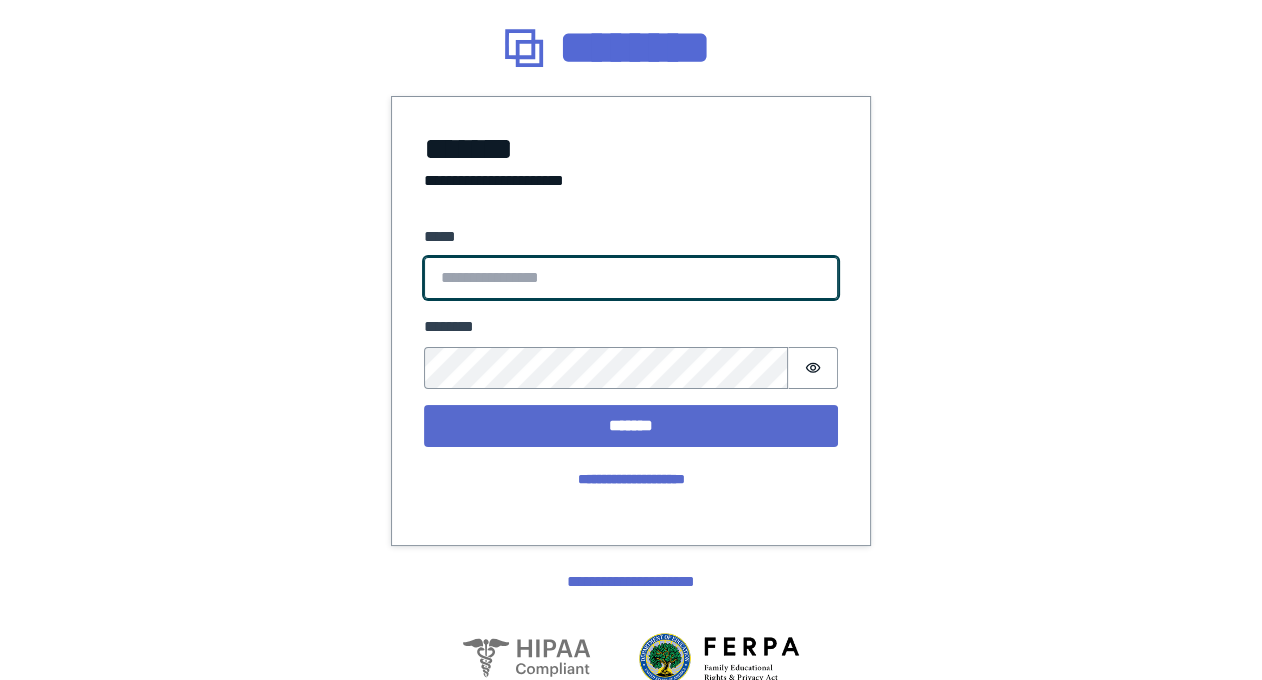 type on "**********" 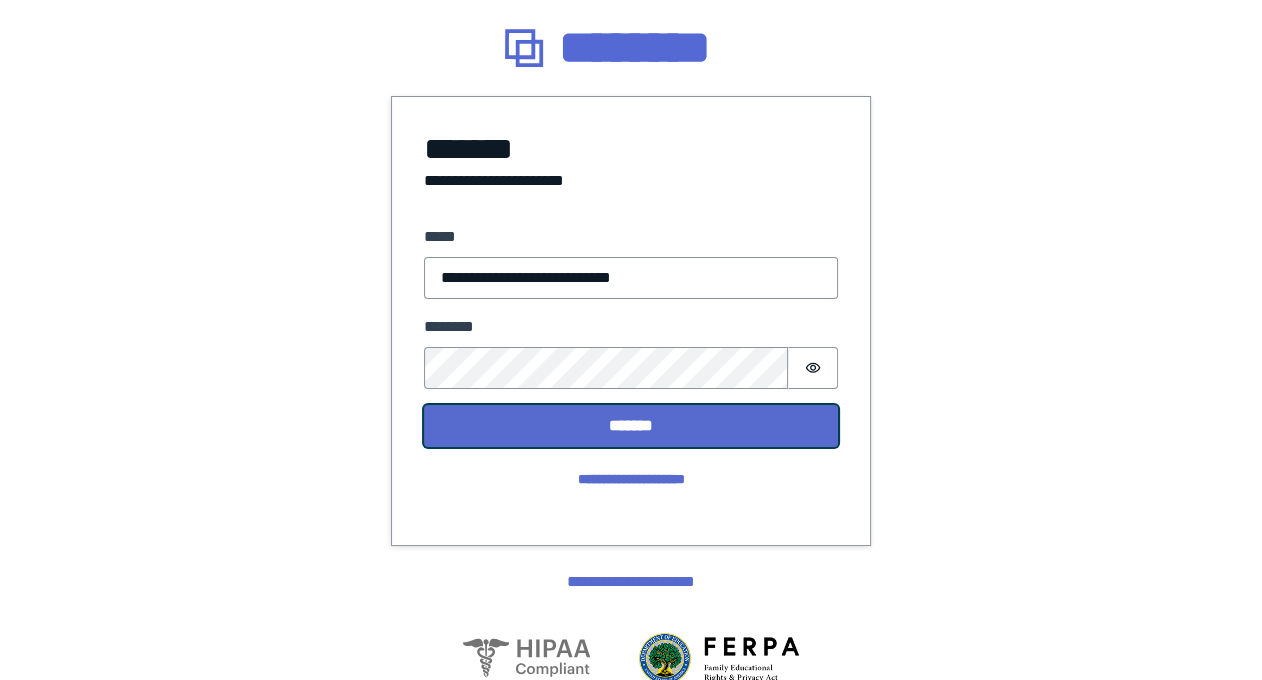 click on "*******" at bounding box center (631, 426) 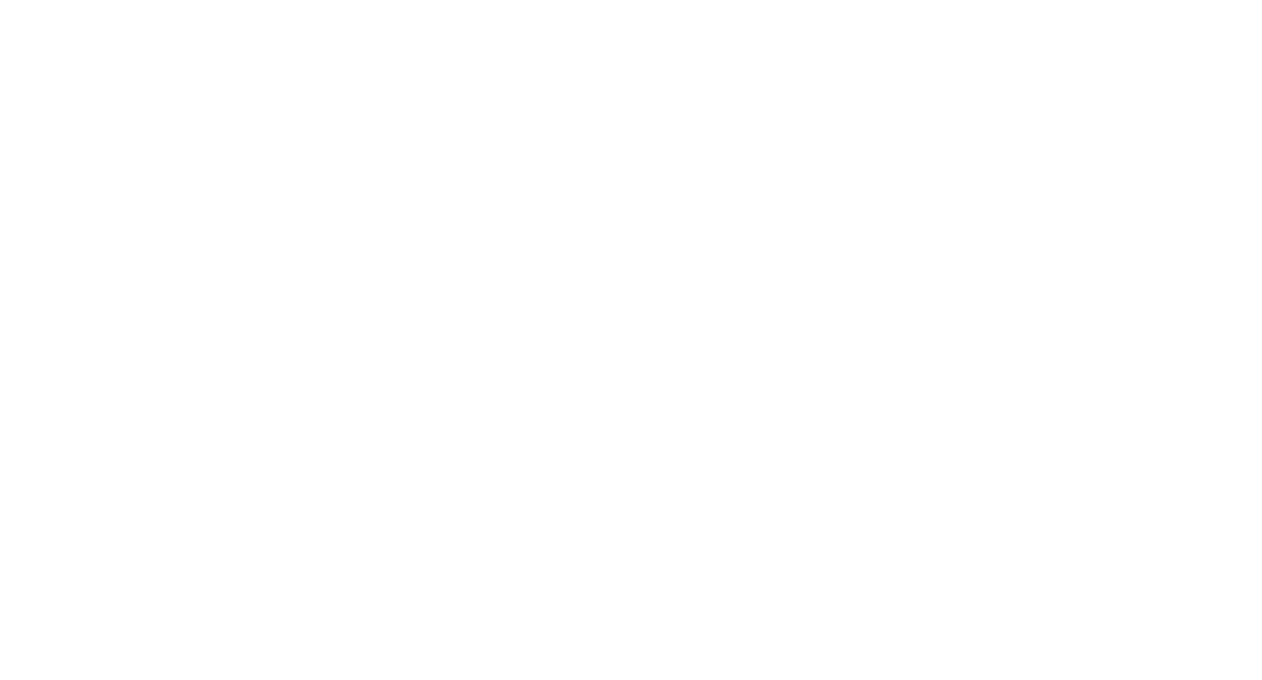scroll, scrollTop: 0, scrollLeft: 0, axis: both 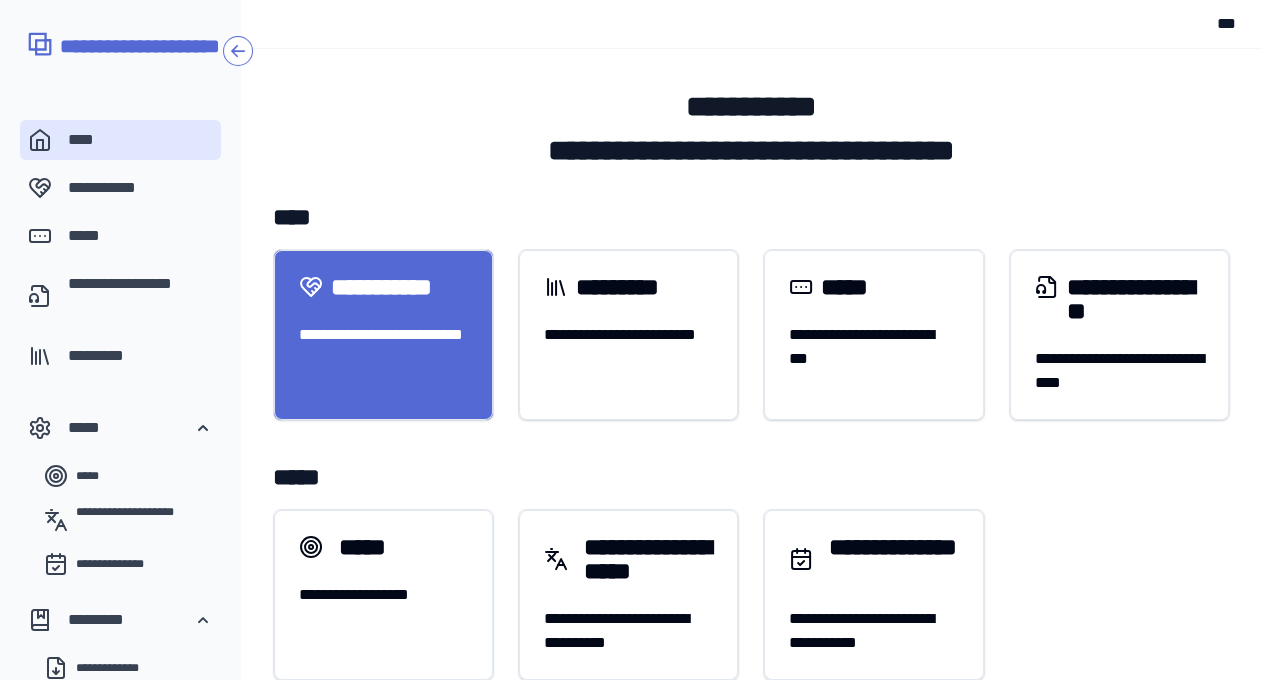click on "**********" at bounding box center [384, 347] 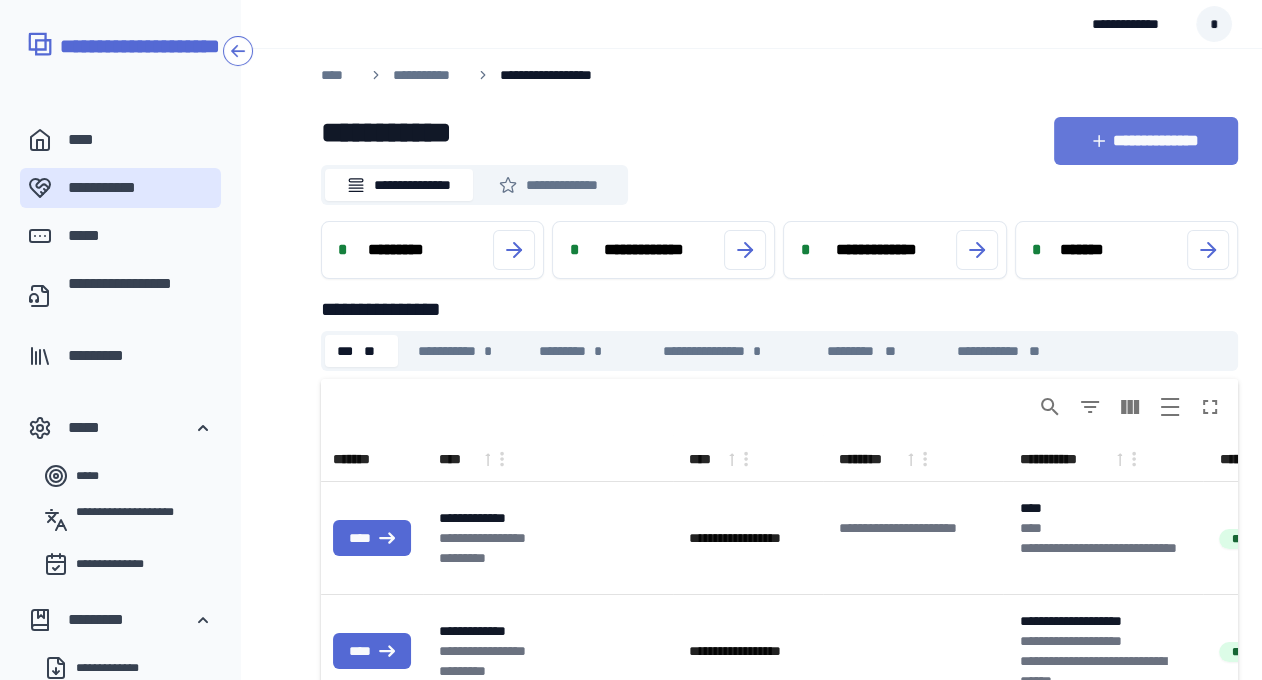 click on "**********" at bounding box center (1146, 141) 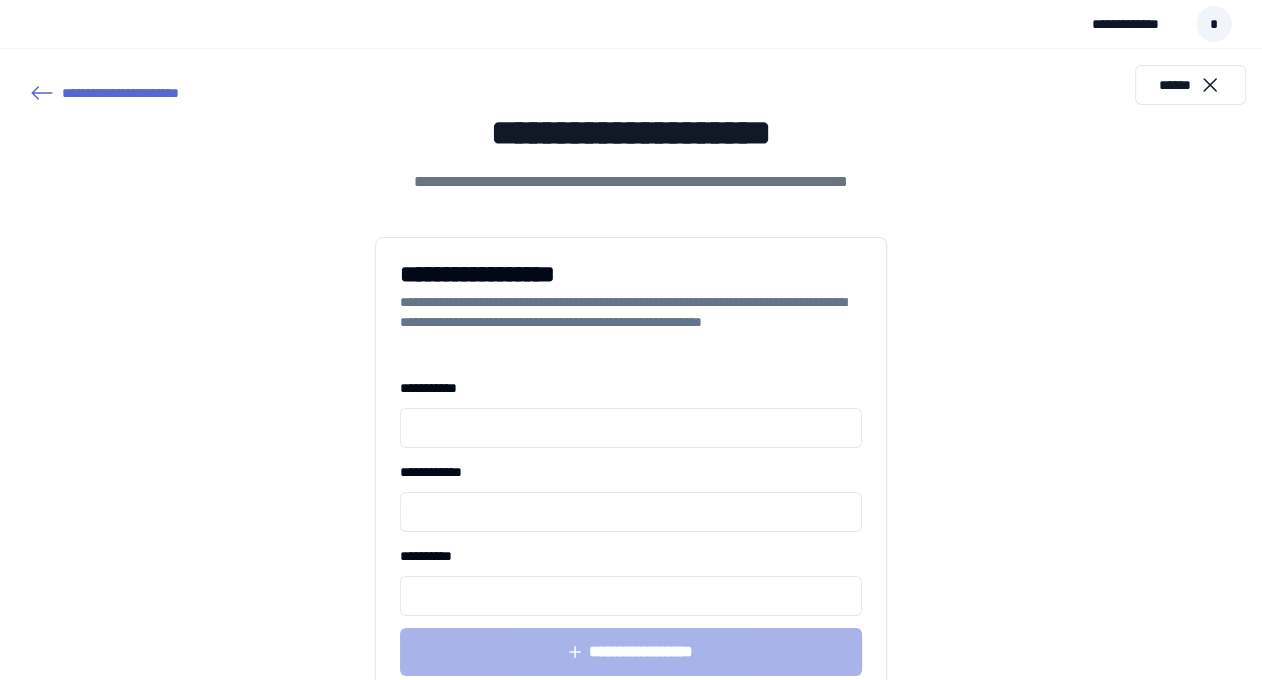 click at bounding box center [631, 428] 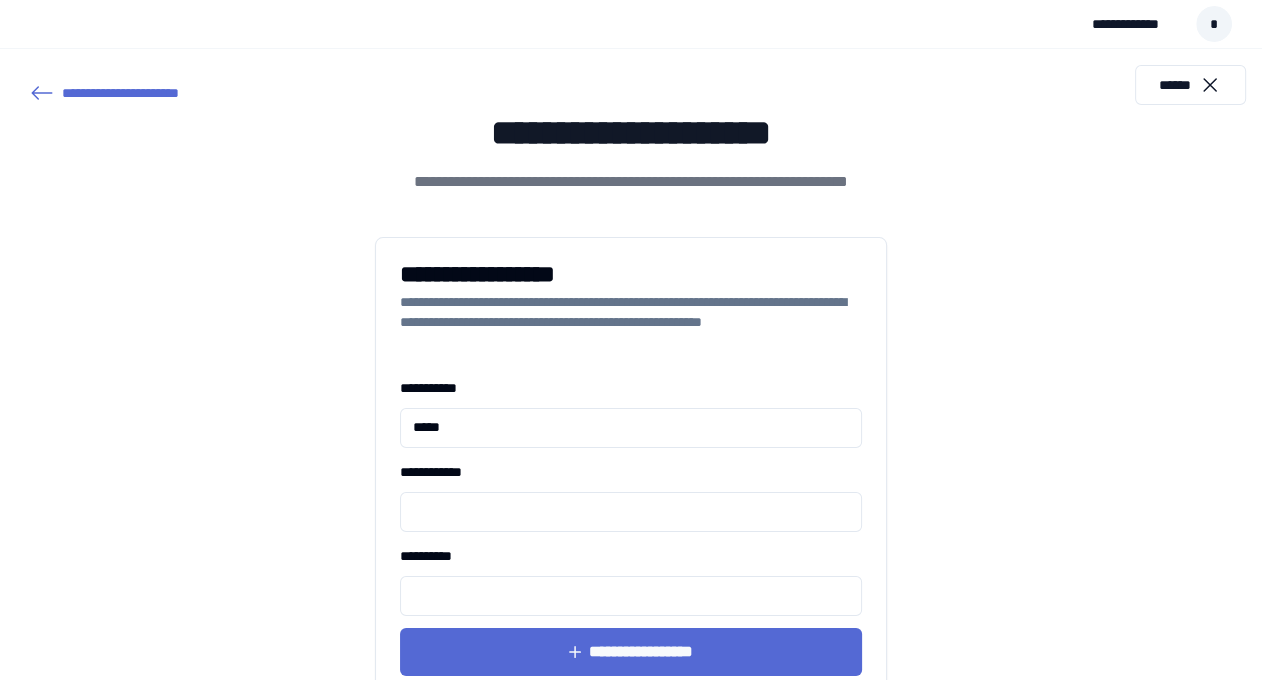 type on "*****" 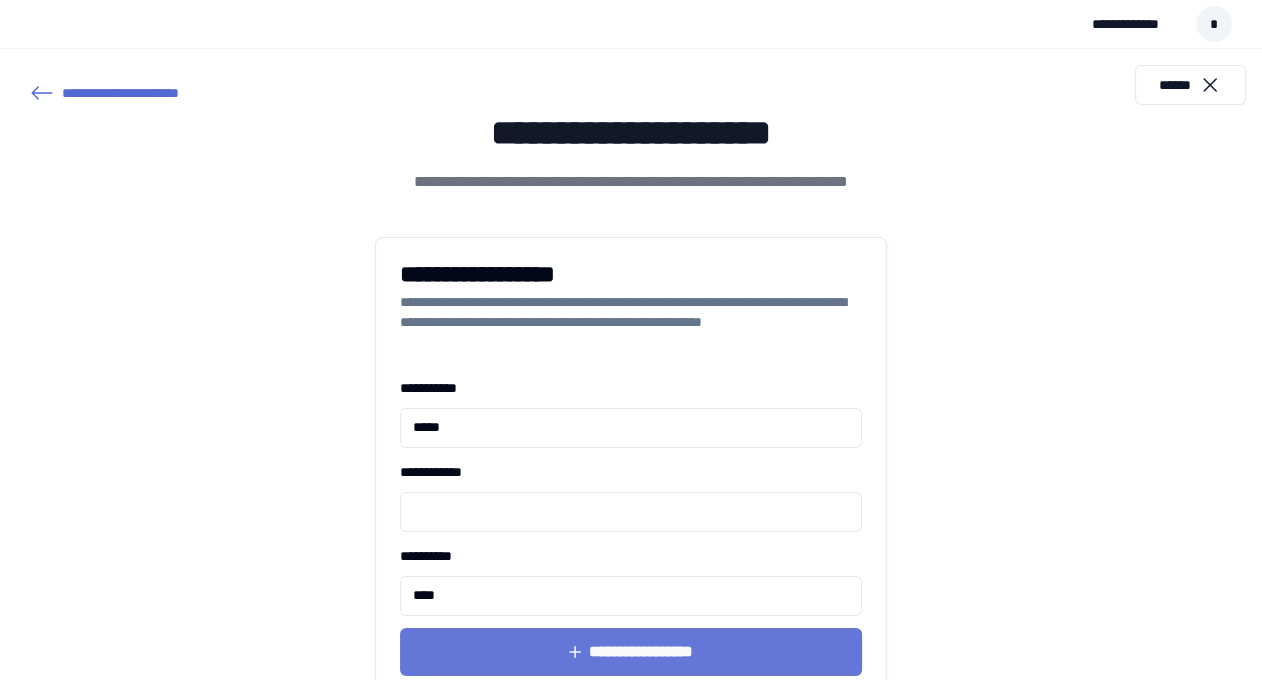 type on "****" 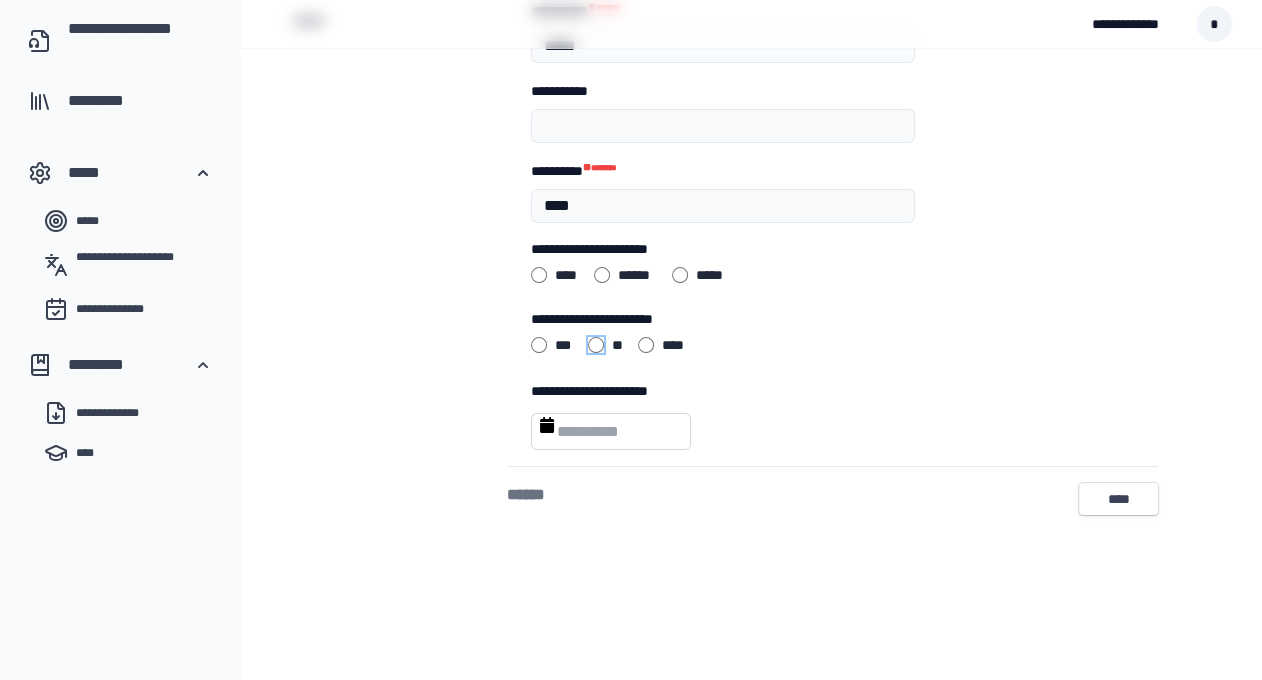 scroll, scrollTop: 259, scrollLeft: 0, axis: vertical 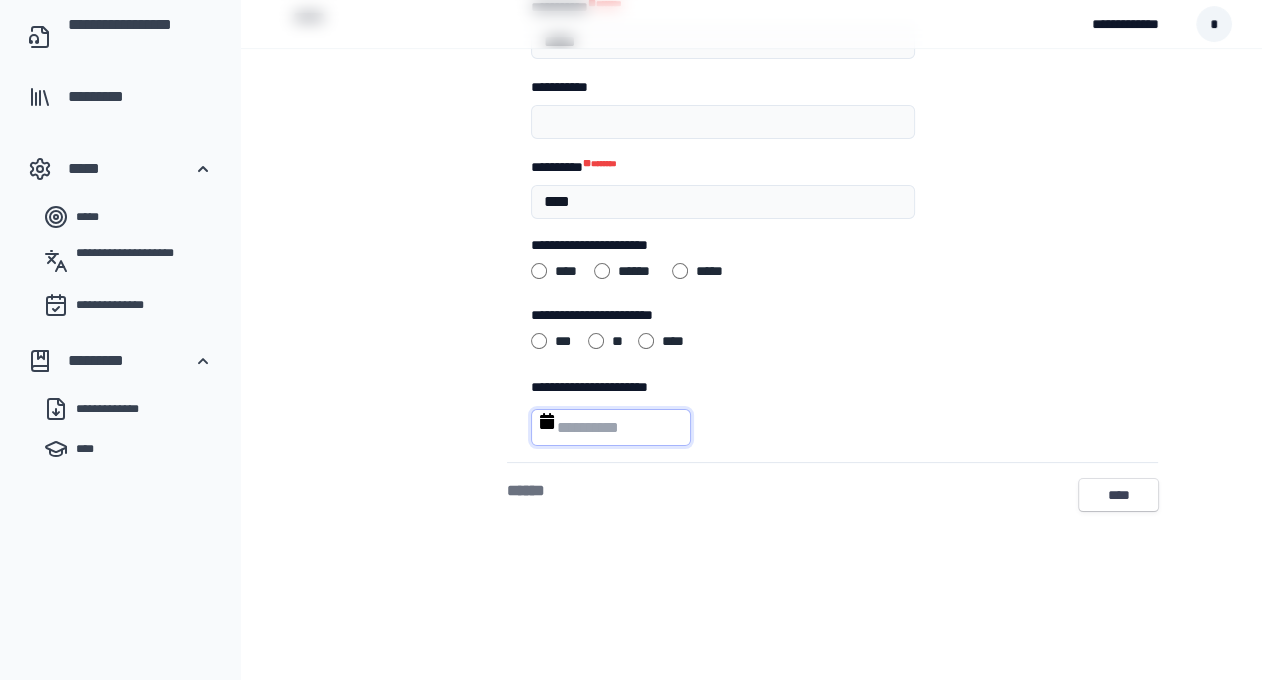 select on "****" 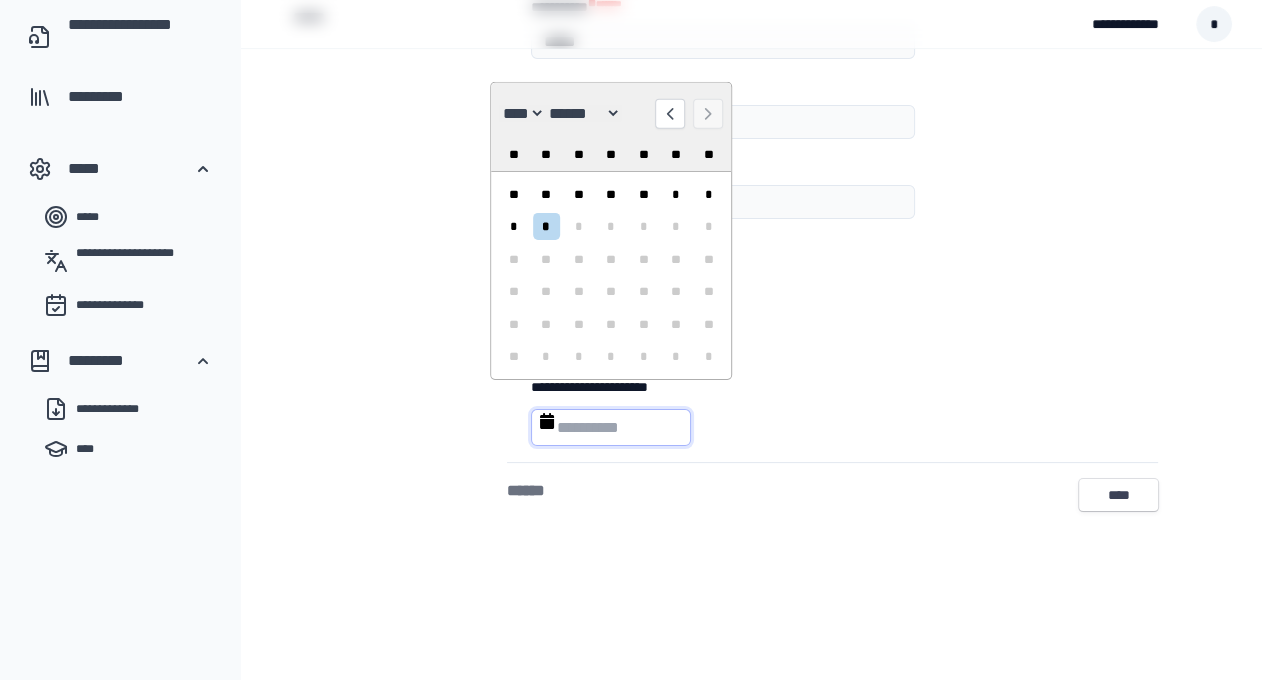 click at bounding box center [611, 427] 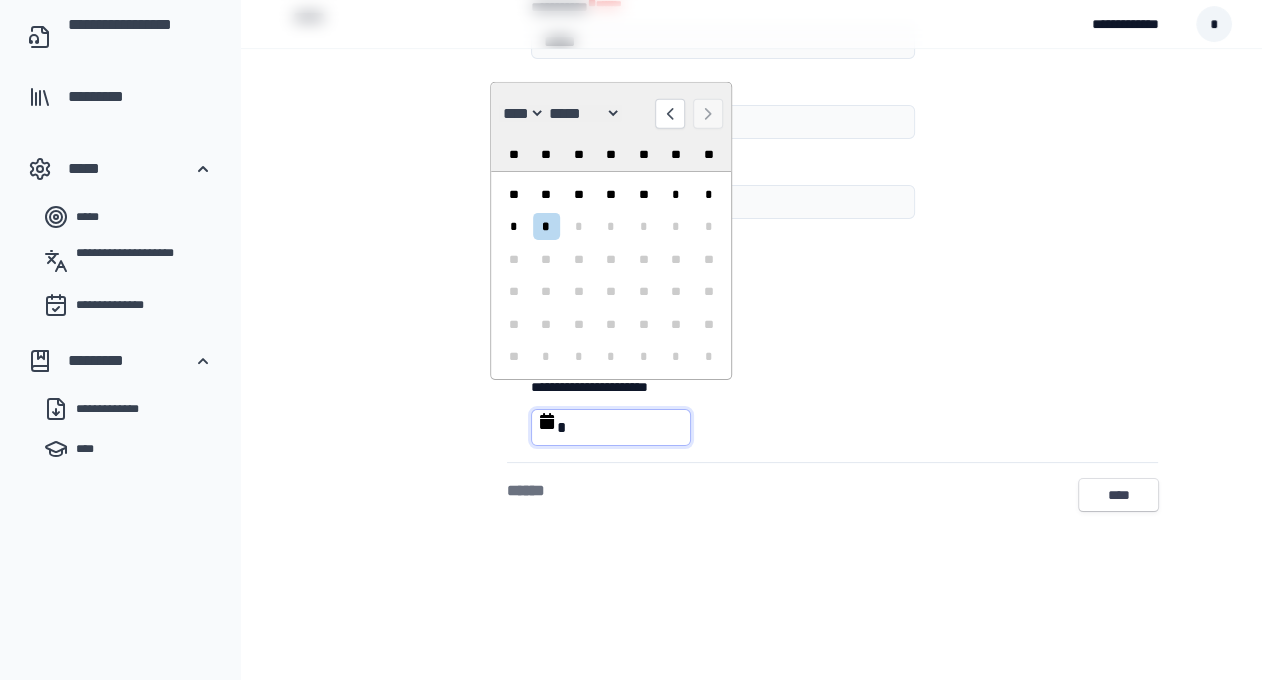 type on "**" 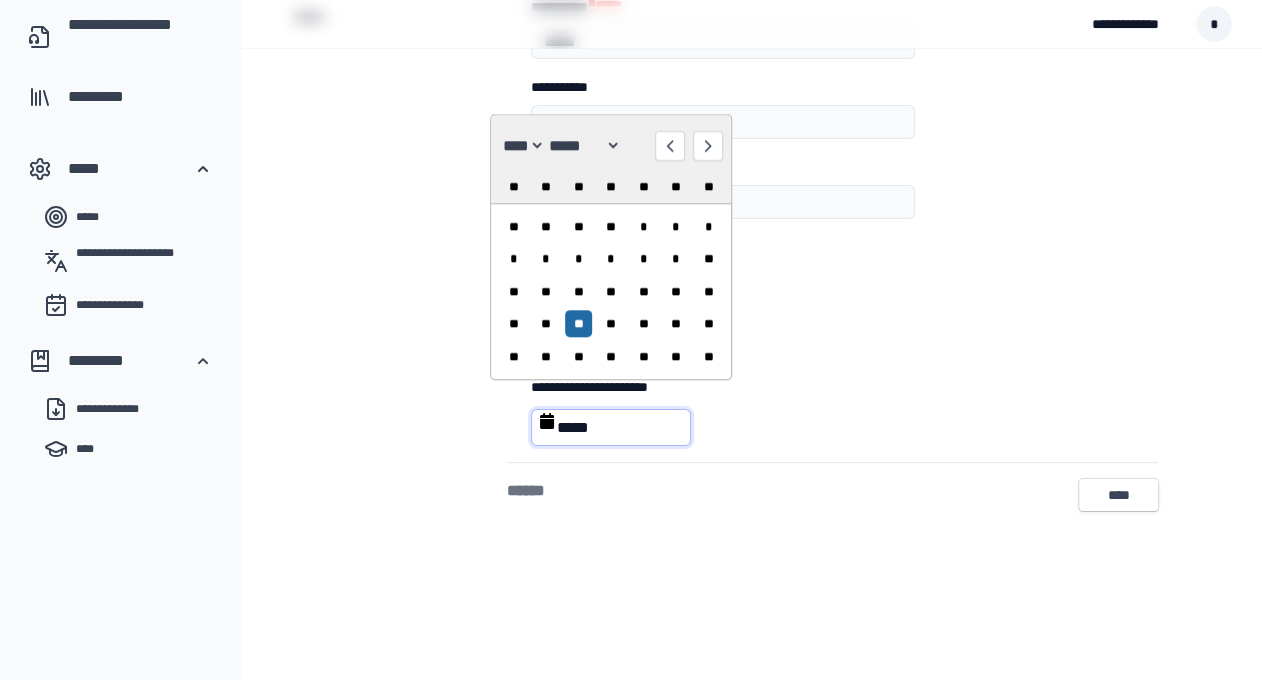 type on "******" 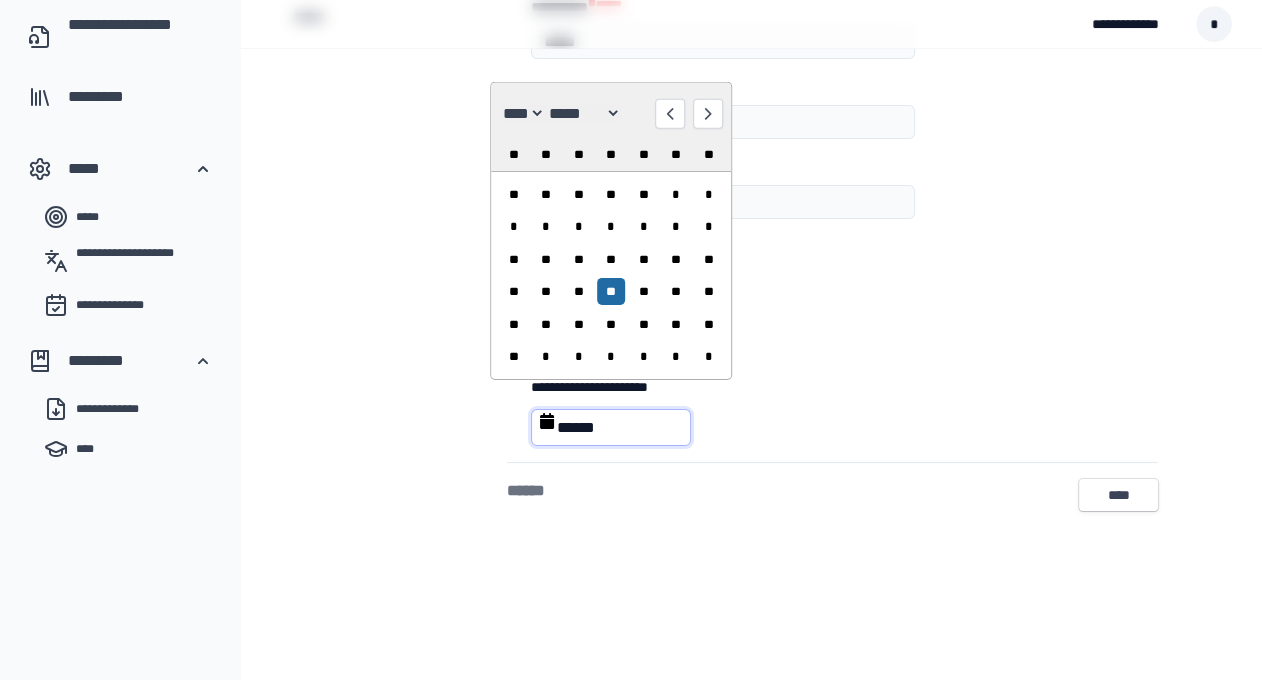 type on "*******" 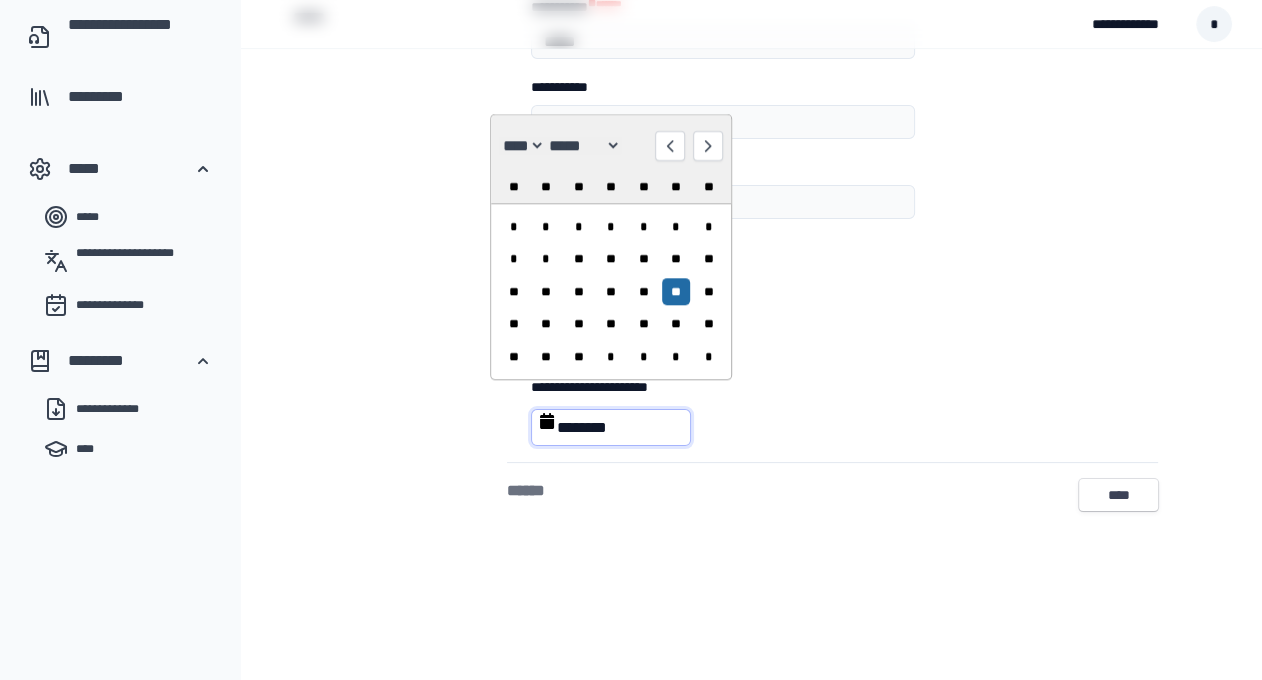 type on "*********" 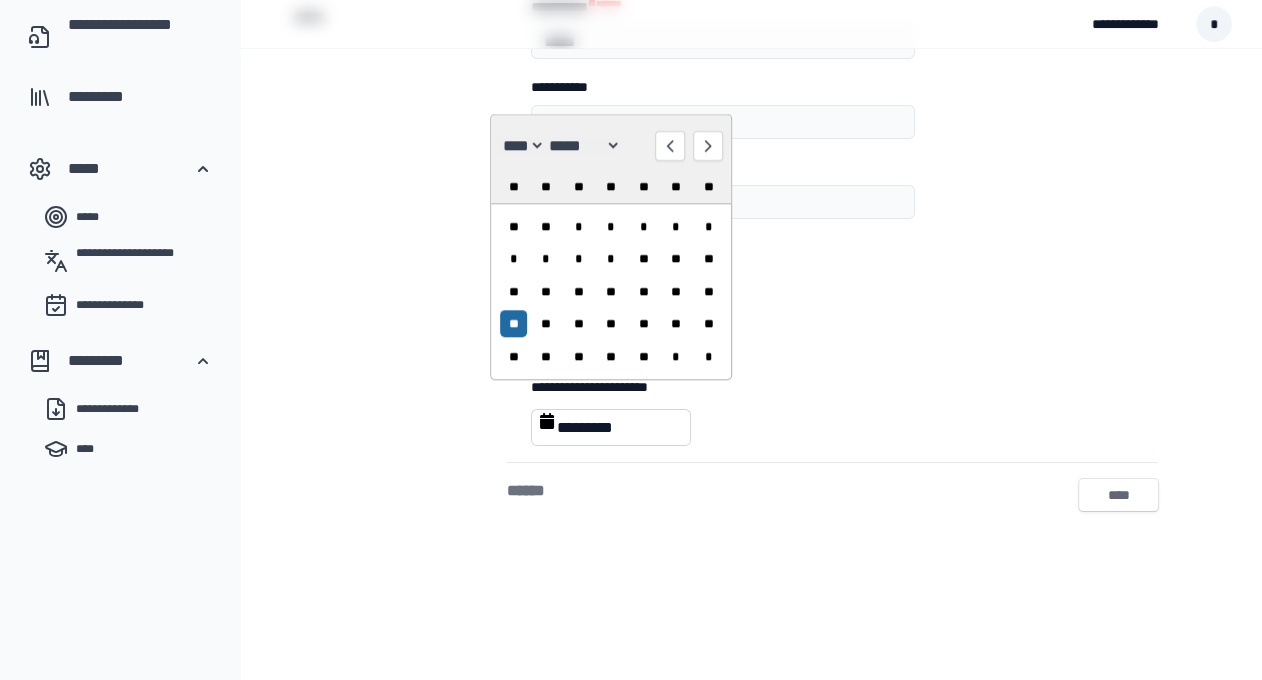 type on "**********" 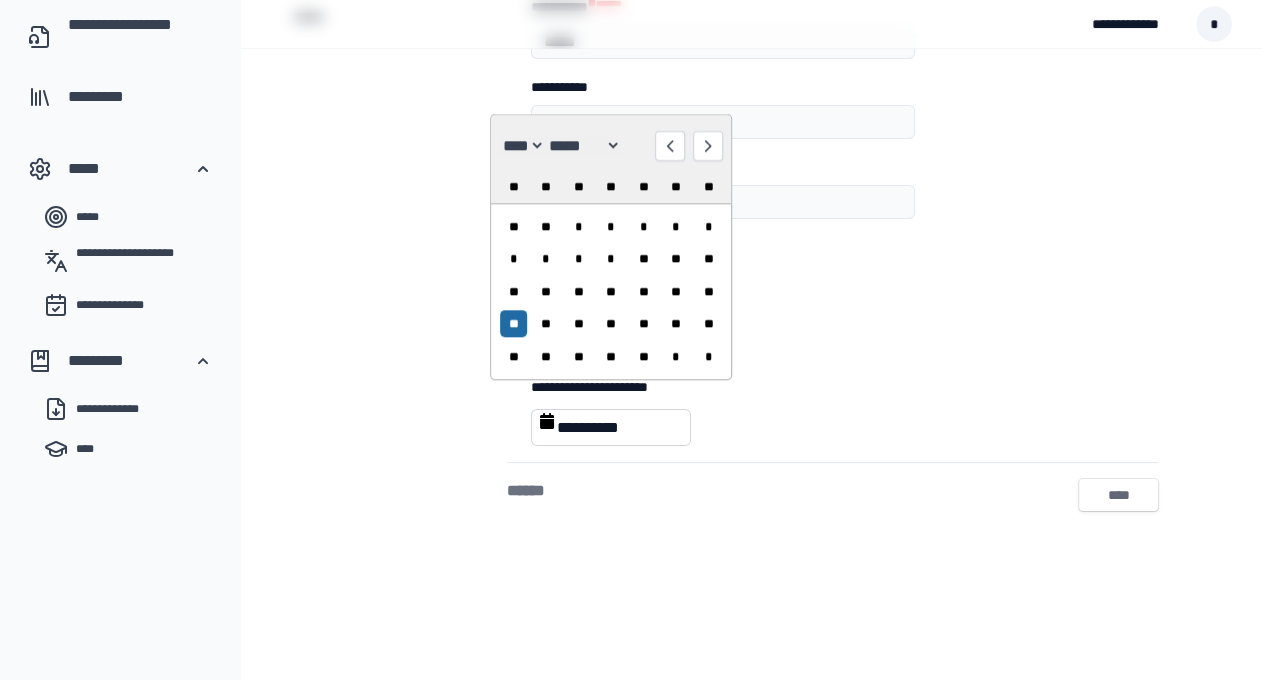 click on "****" at bounding box center (1118, 495) 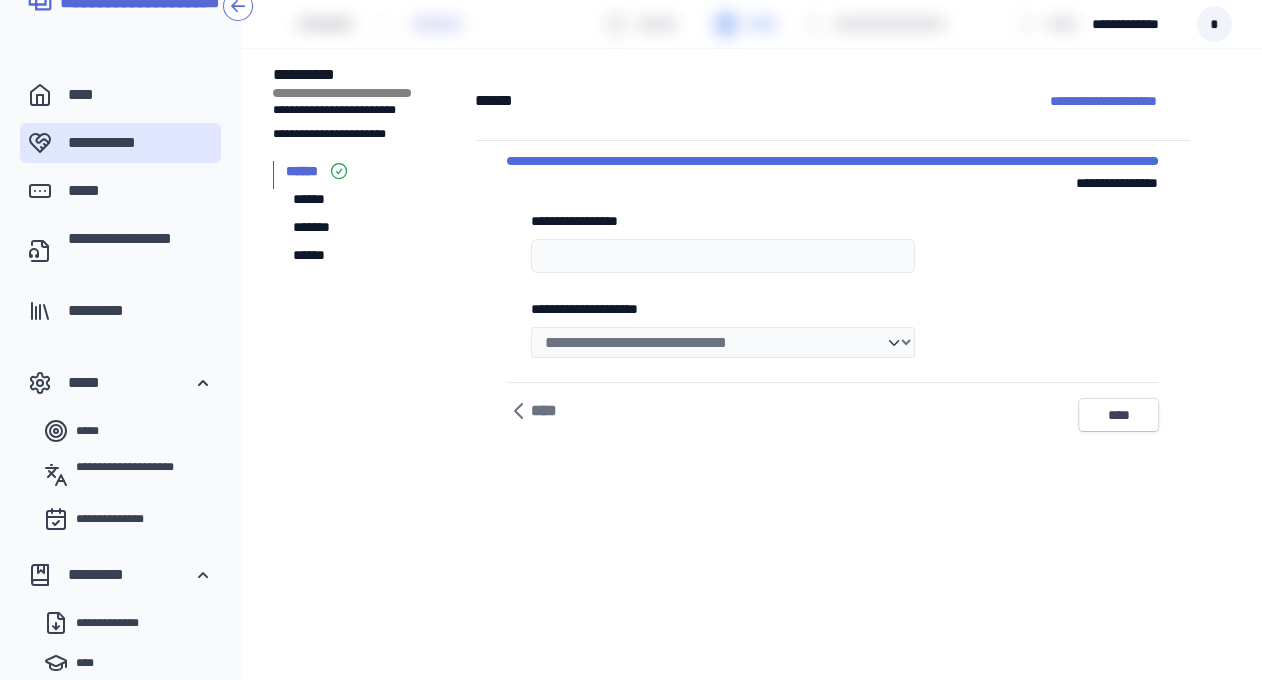 scroll, scrollTop: 0, scrollLeft: 0, axis: both 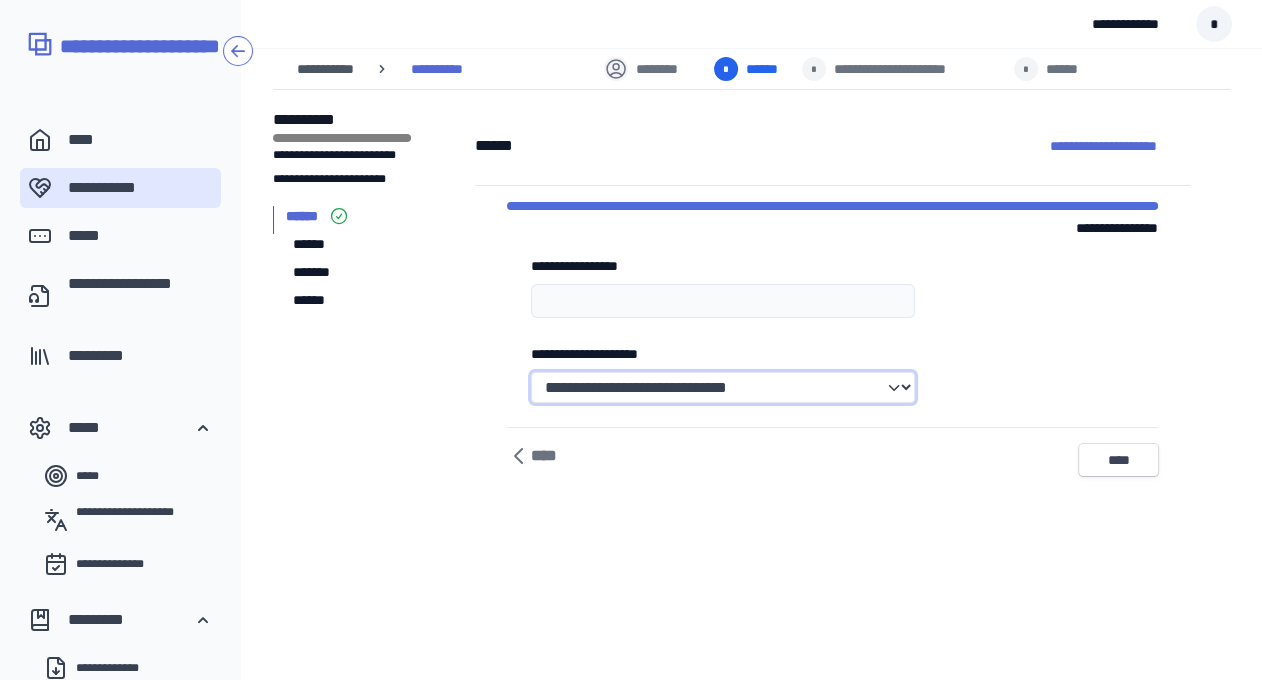 click on "**********" at bounding box center (723, 387) 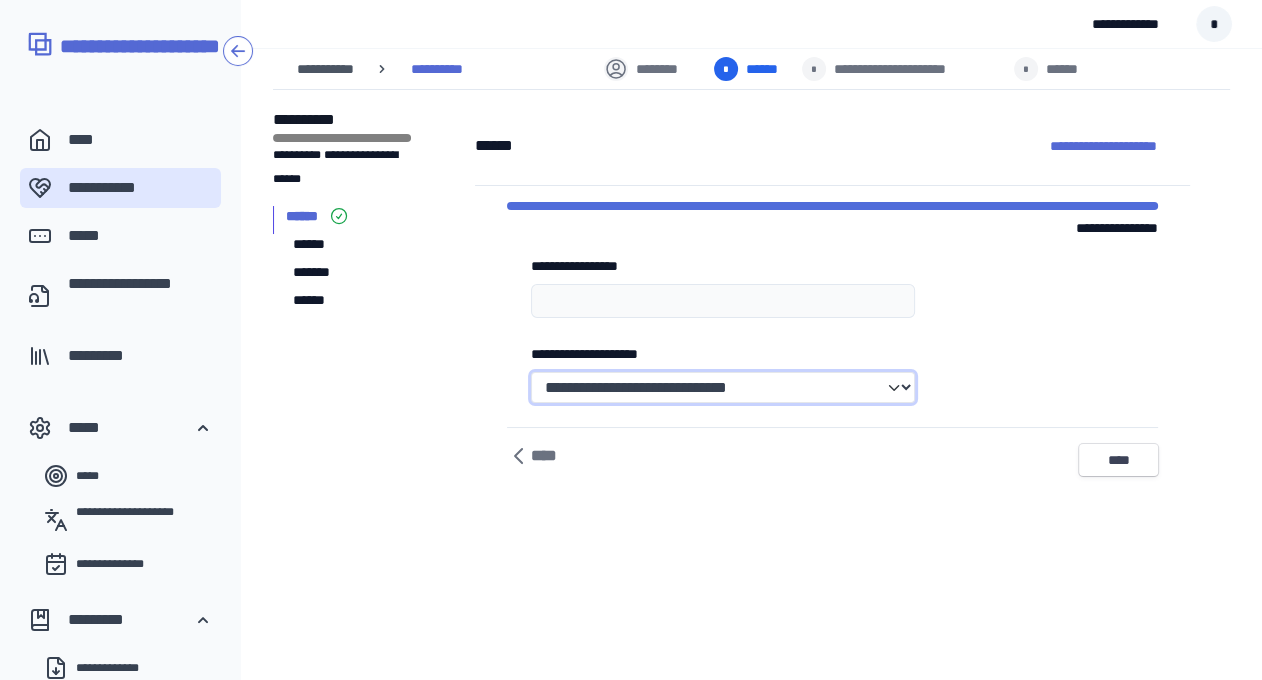 select on "*********" 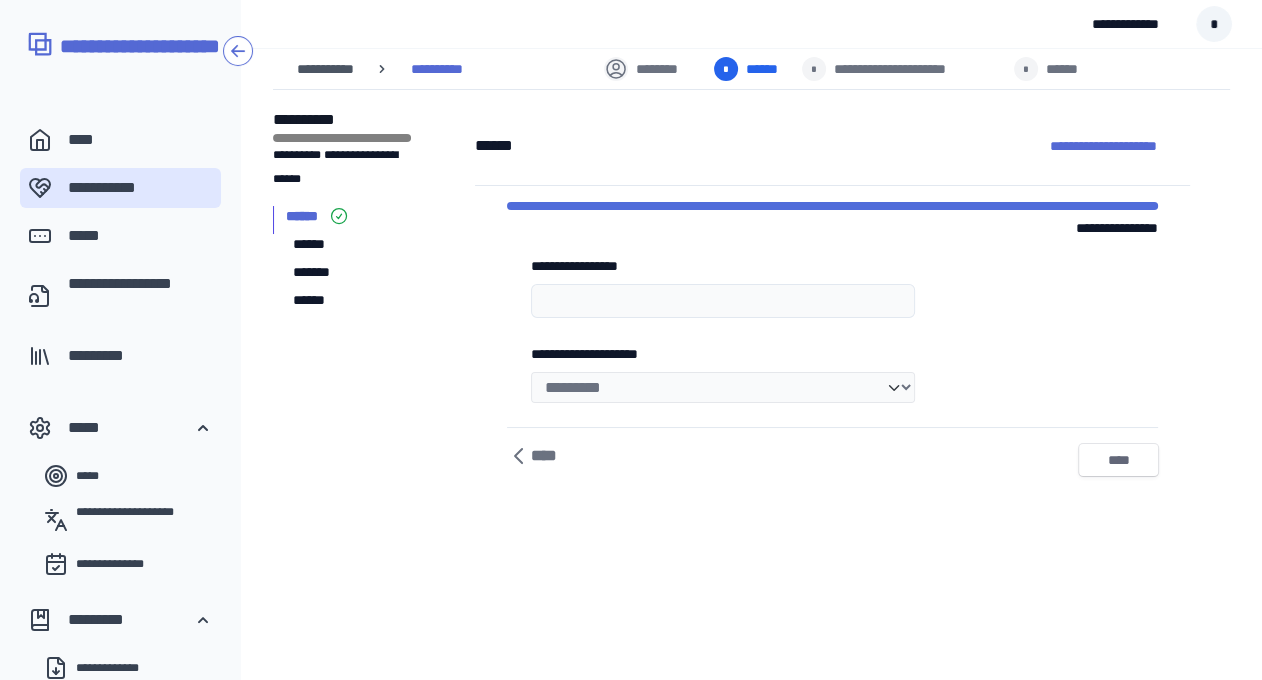 click on "****" at bounding box center (1118, 460) 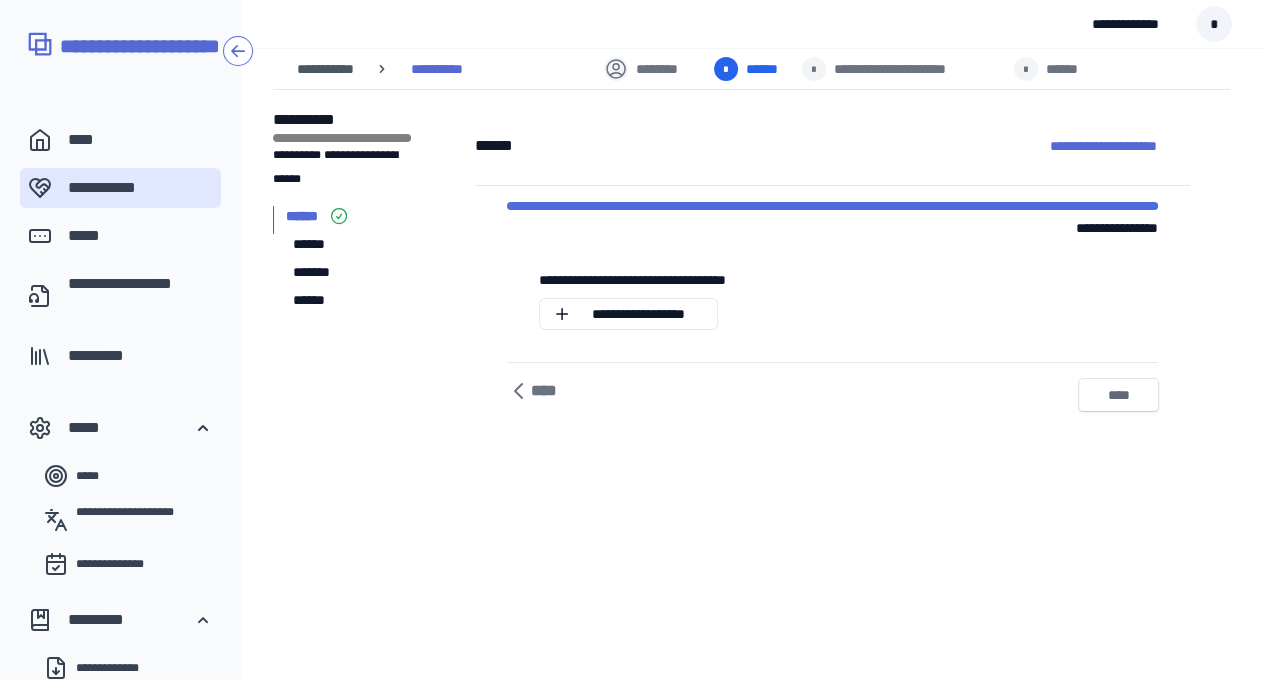 click on "****" at bounding box center (1118, 395) 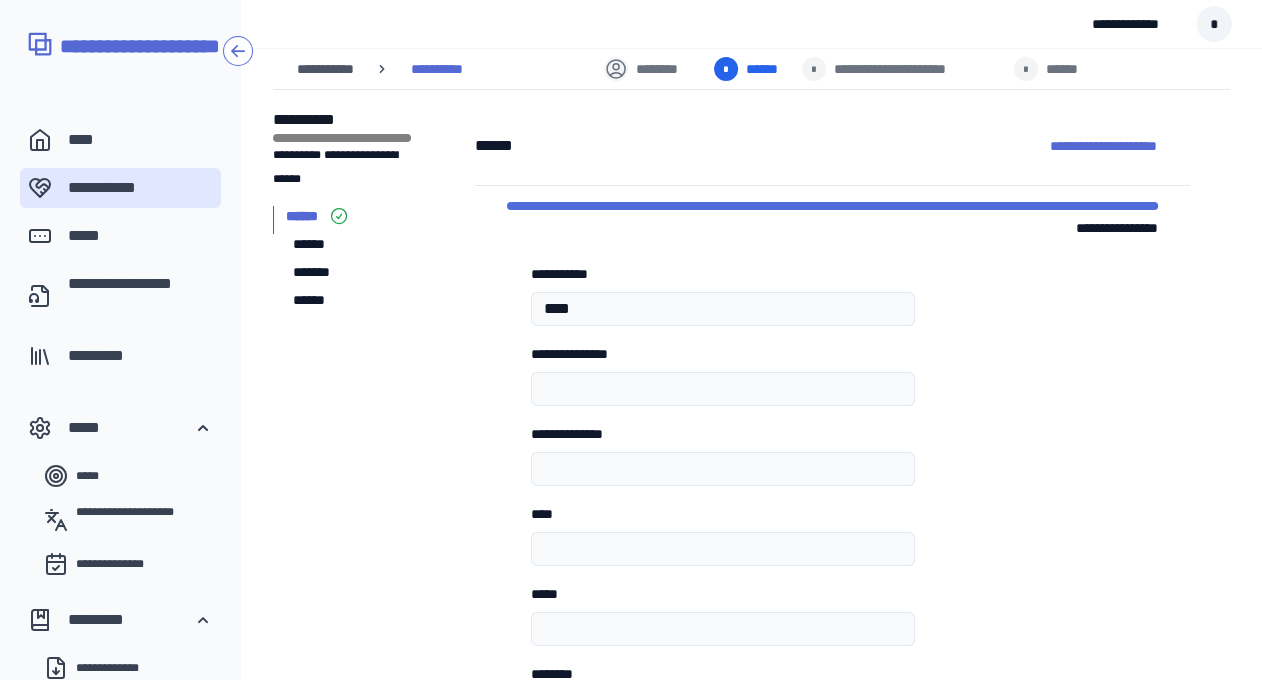 type on "****" 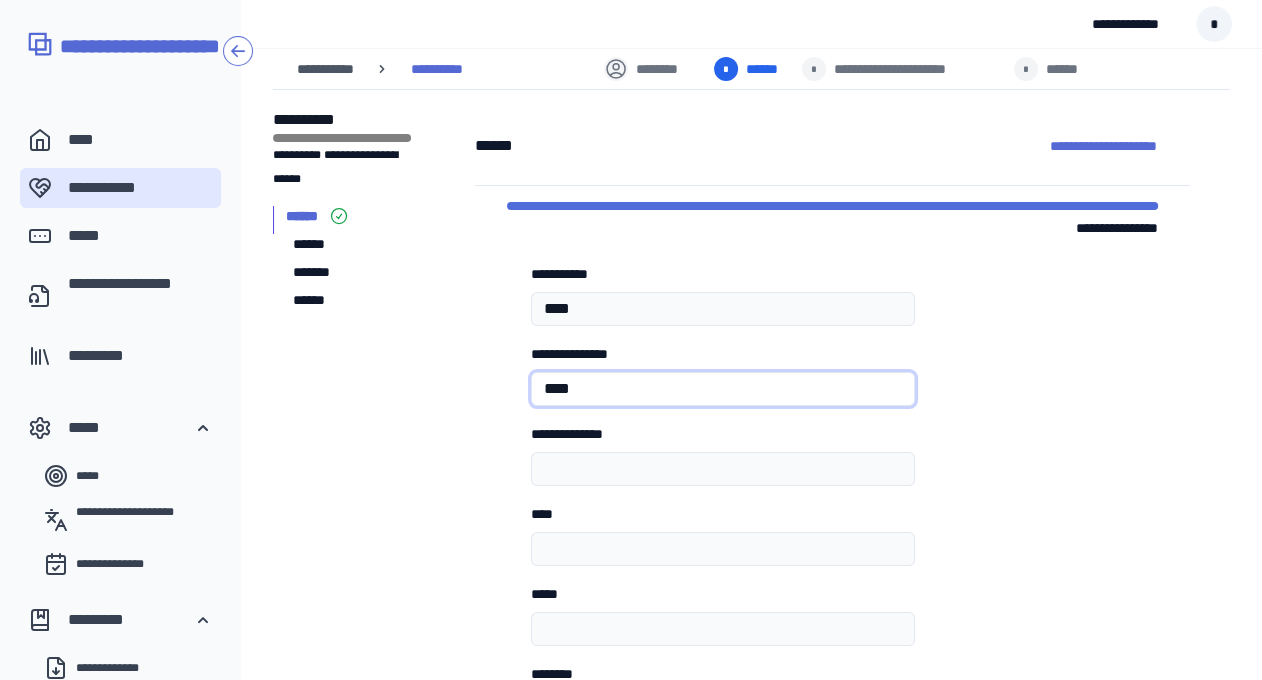 type on "****" 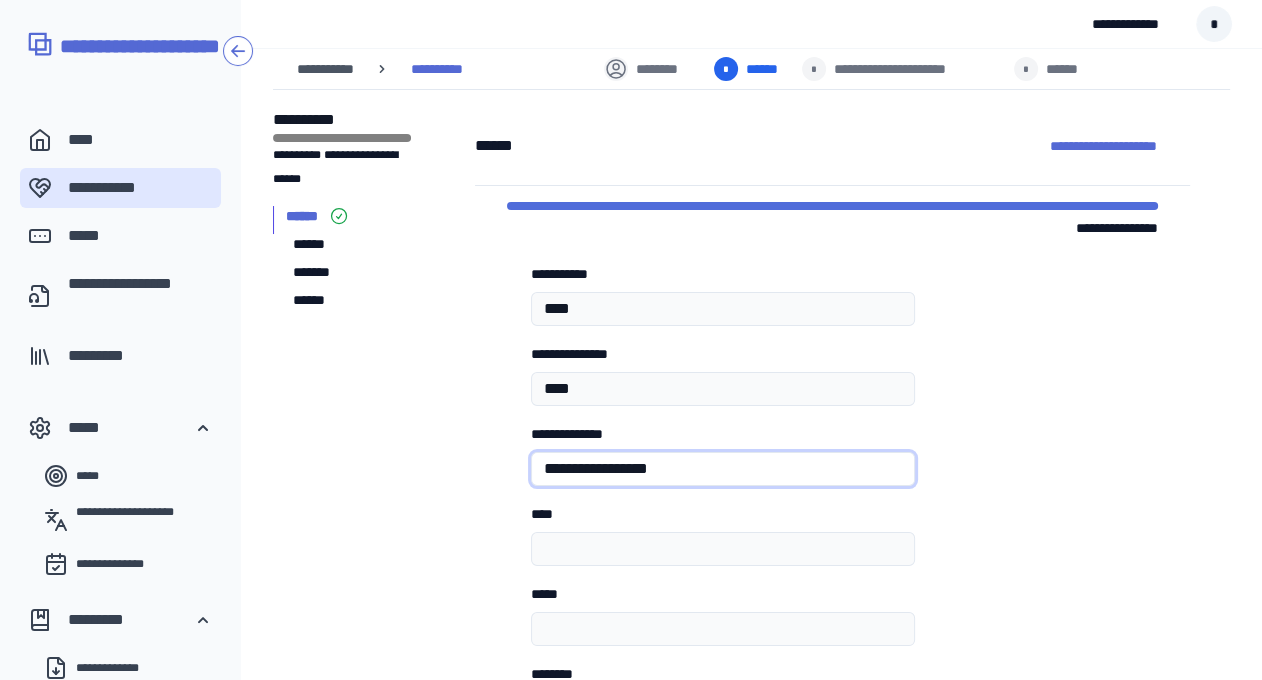 type on "**********" 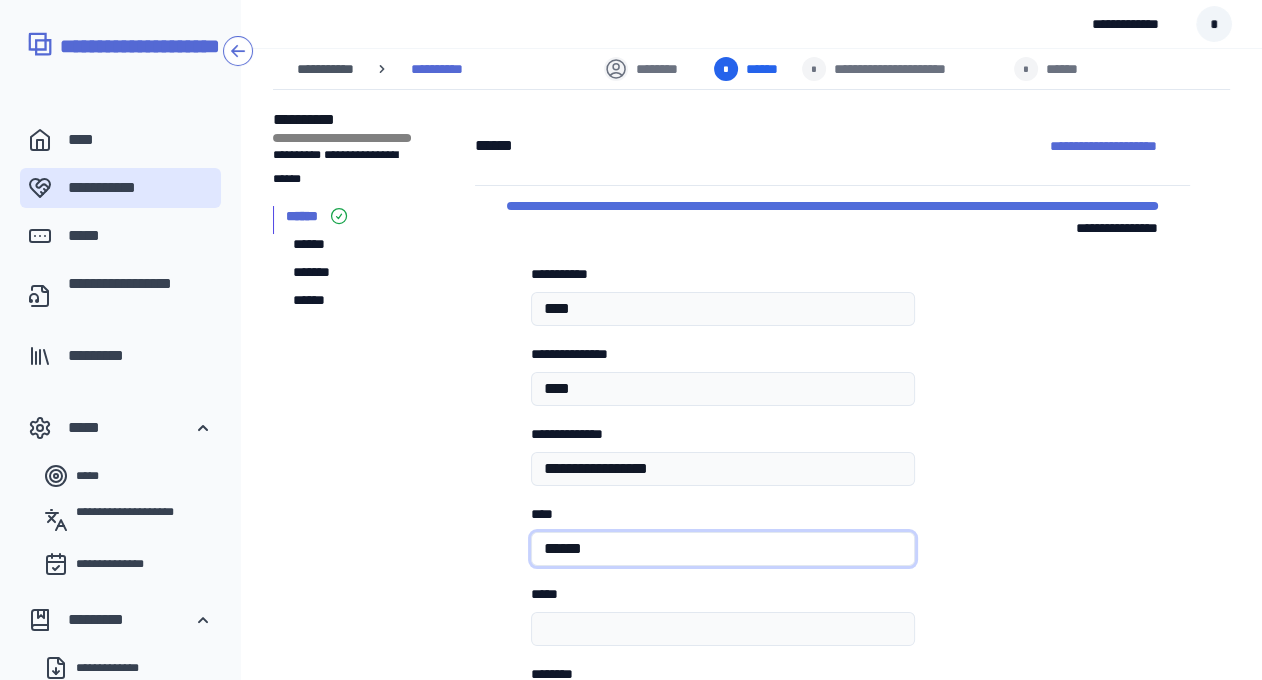 type on "******" 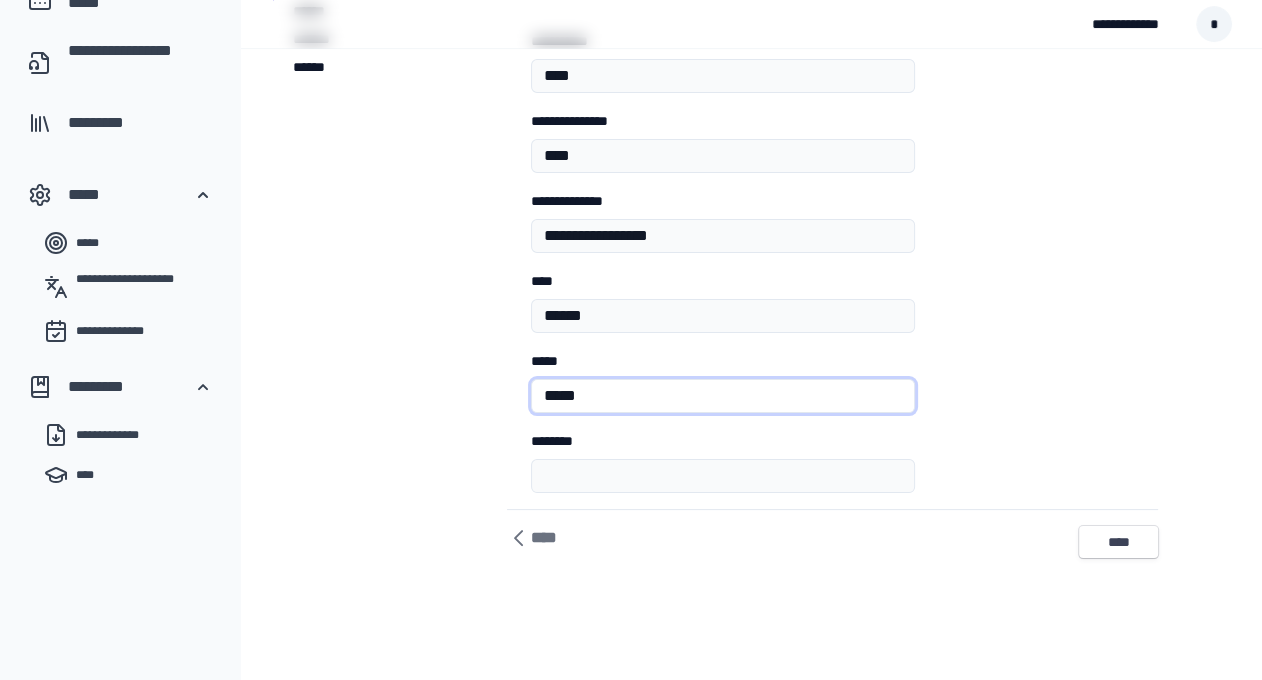 scroll, scrollTop: 235, scrollLeft: 0, axis: vertical 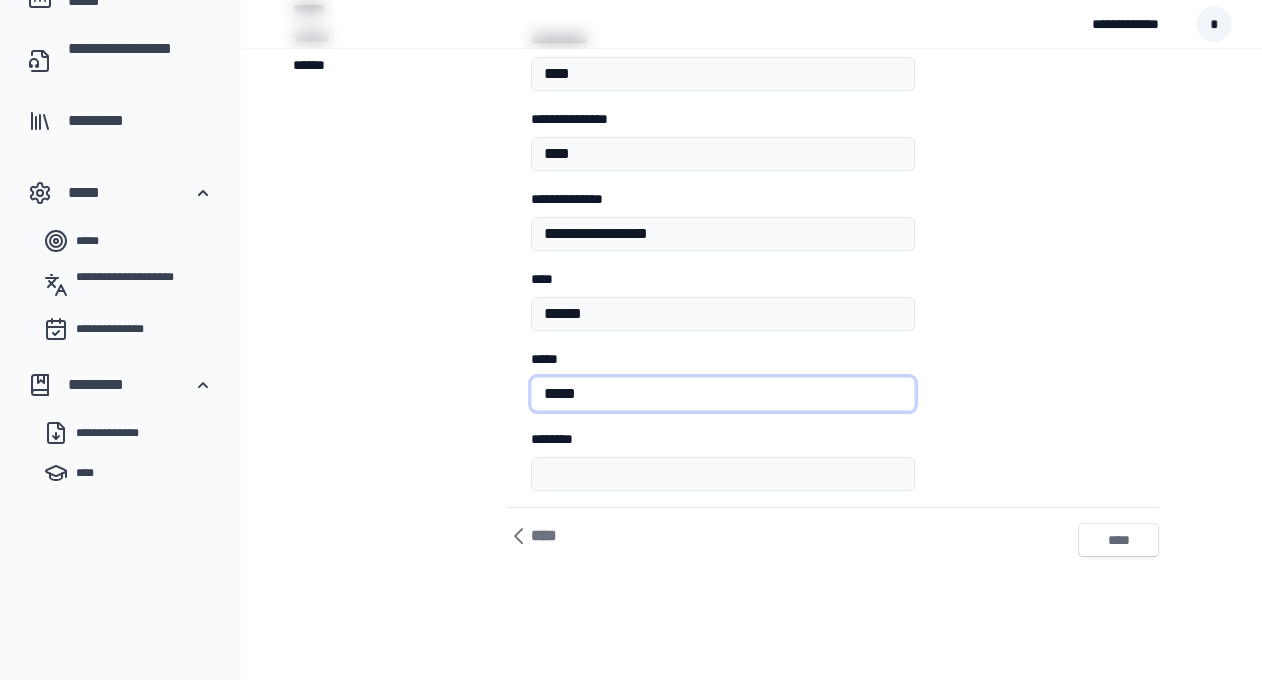 type on "*****" 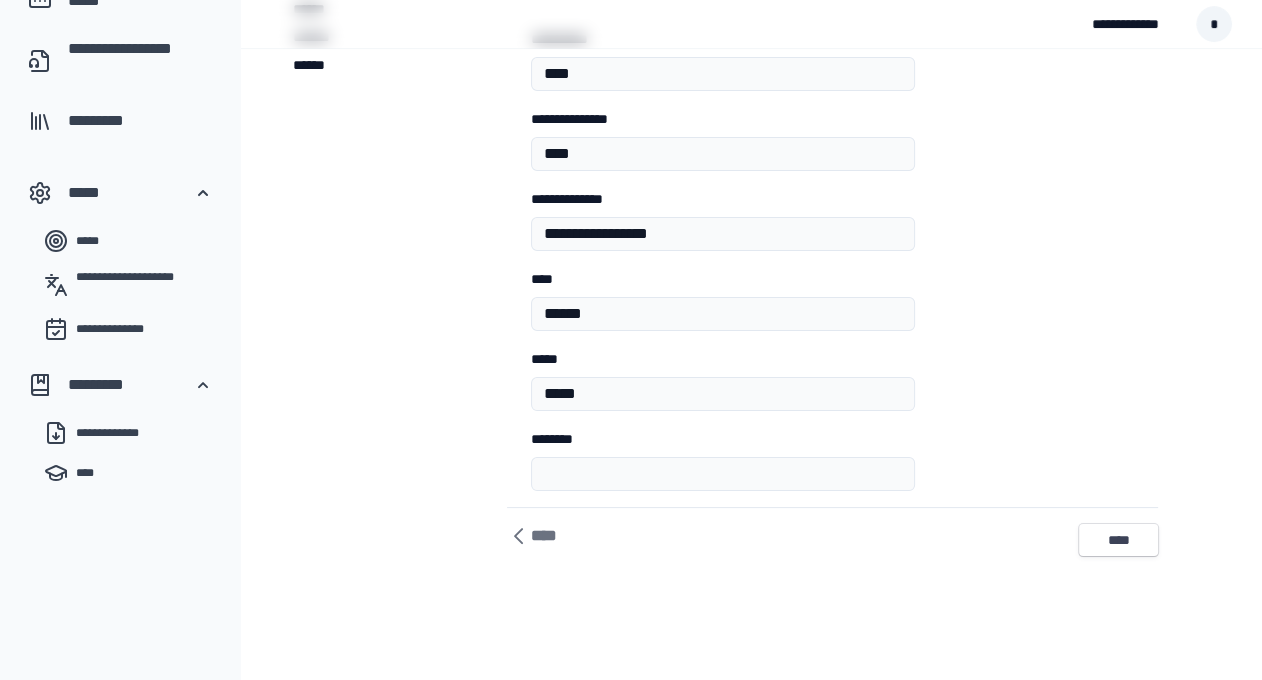 click on "****" at bounding box center [1118, 540] 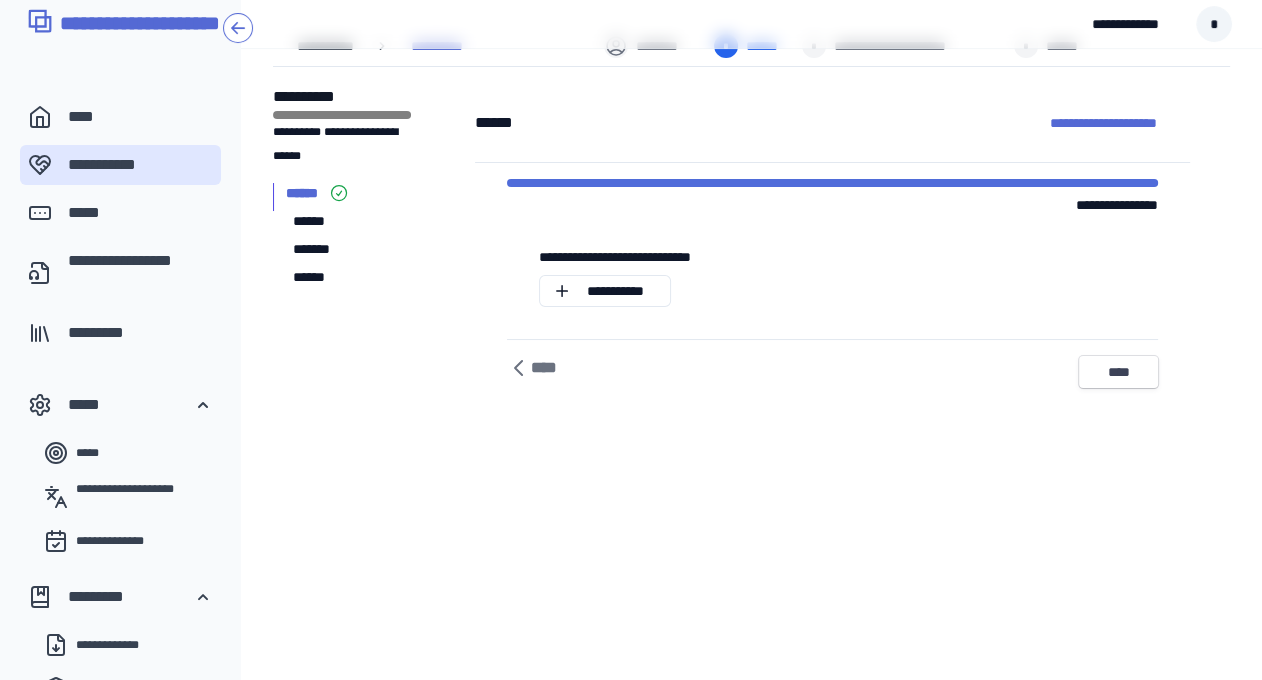 scroll, scrollTop: 0, scrollLeft: 0, axis: both 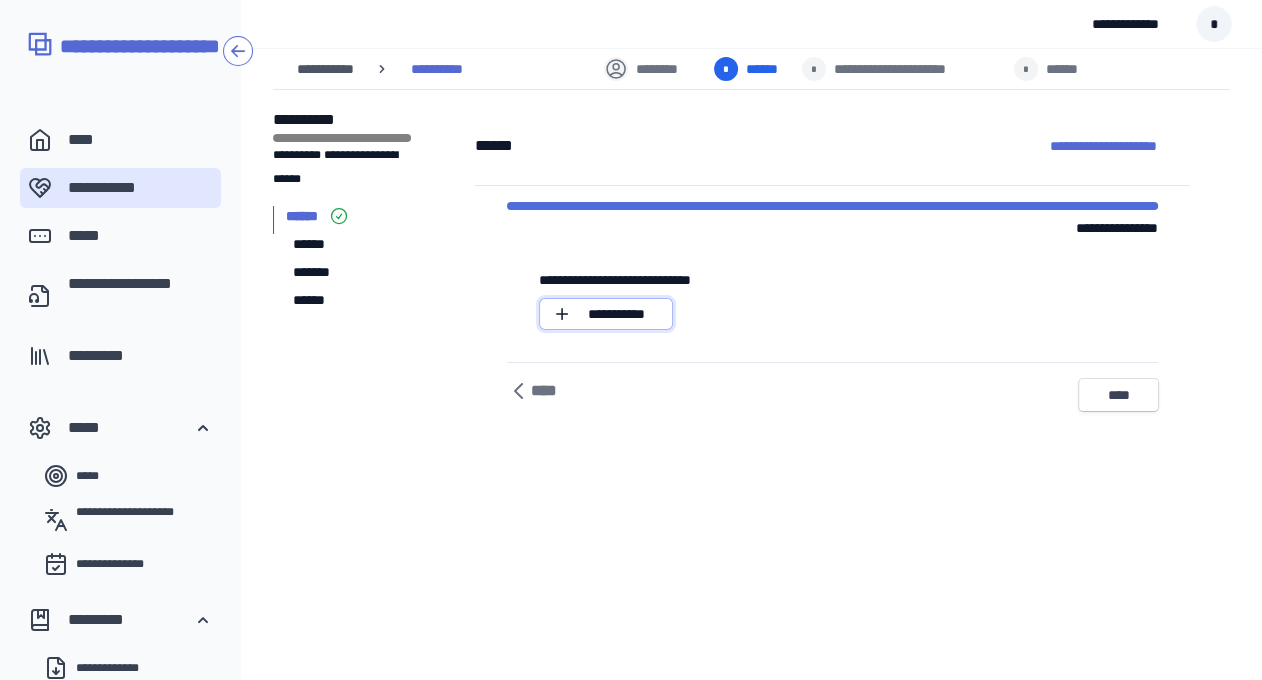 click on "***     *******" at bounding box center [616, 314] 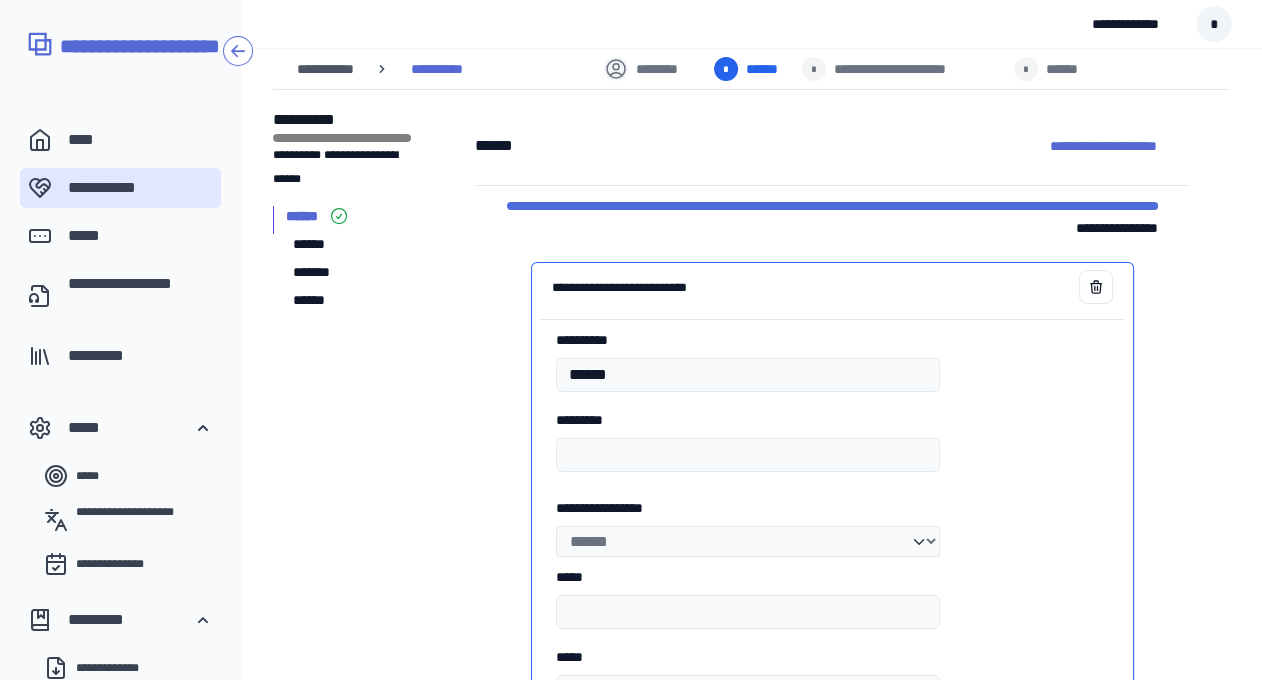 type on "******" 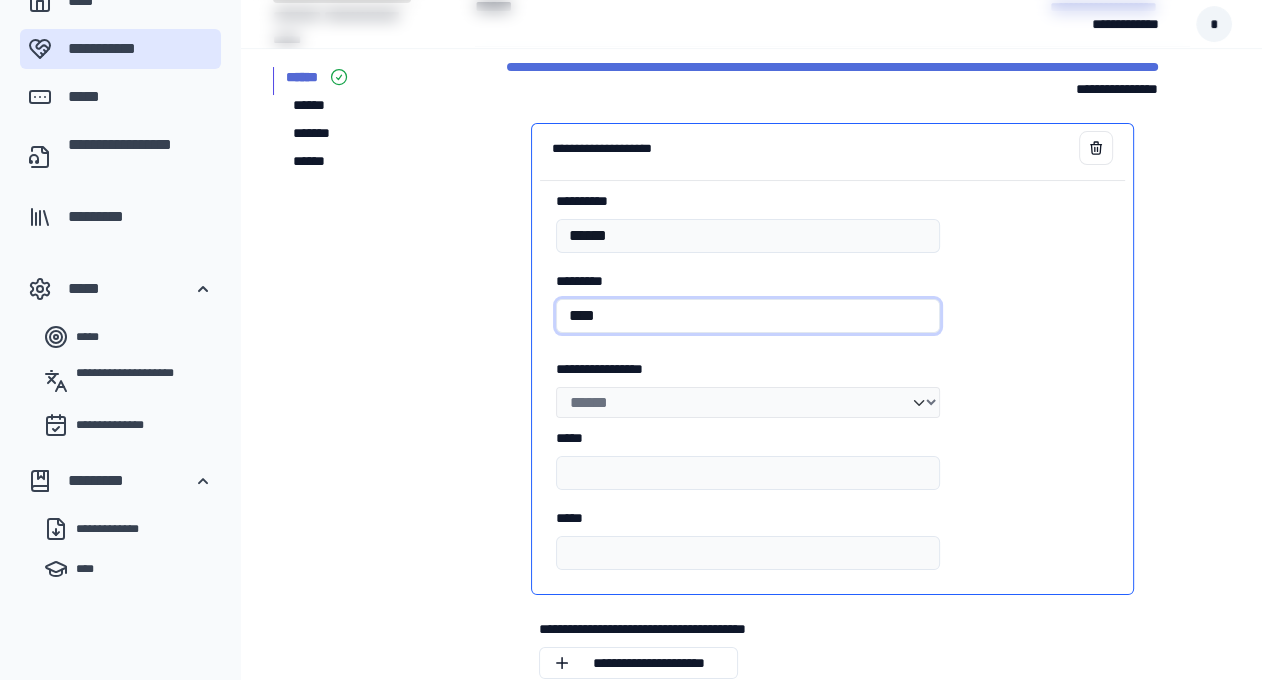 scroll, scrollTop: 142, scrollLeft: 0, axis: vertical 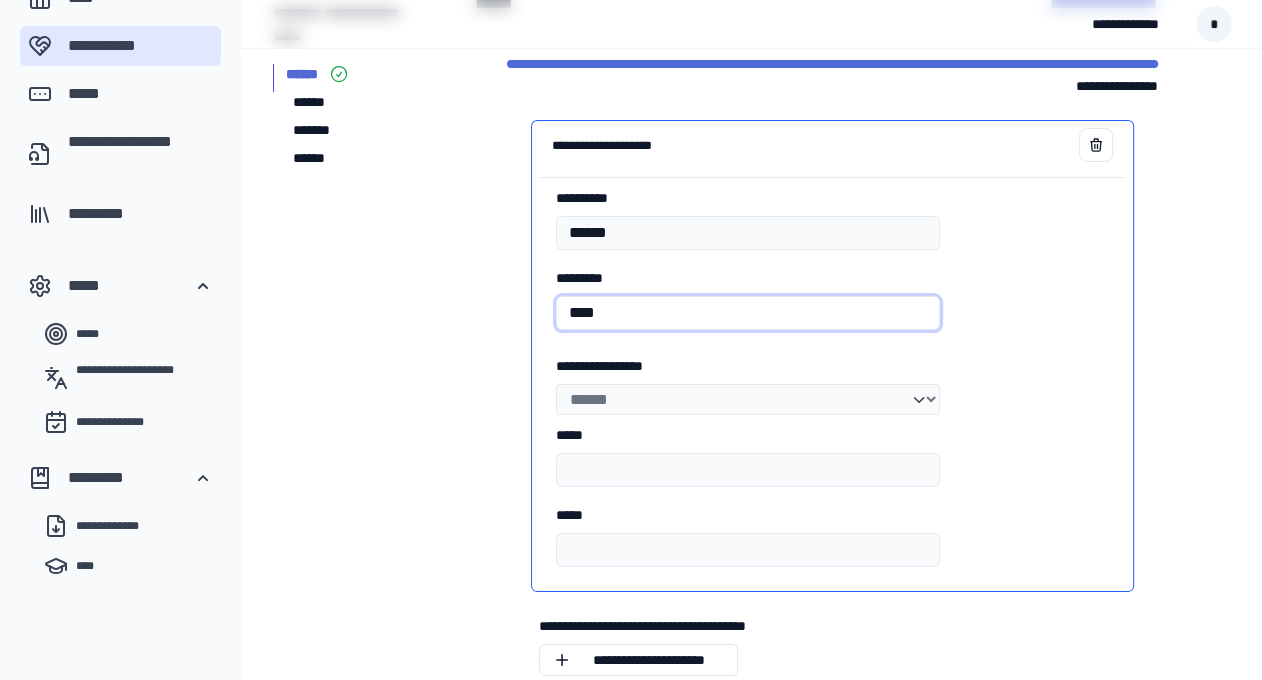 type on "****" 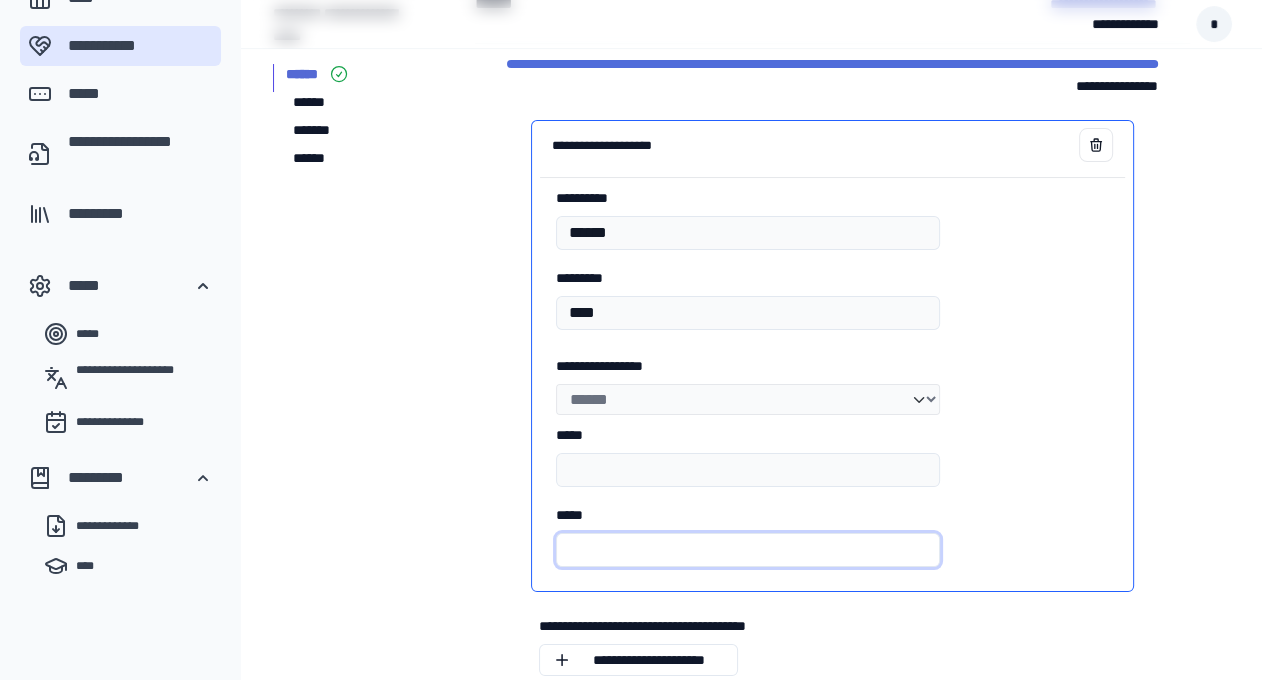 click on "*****" at bounding box center [748, 550] 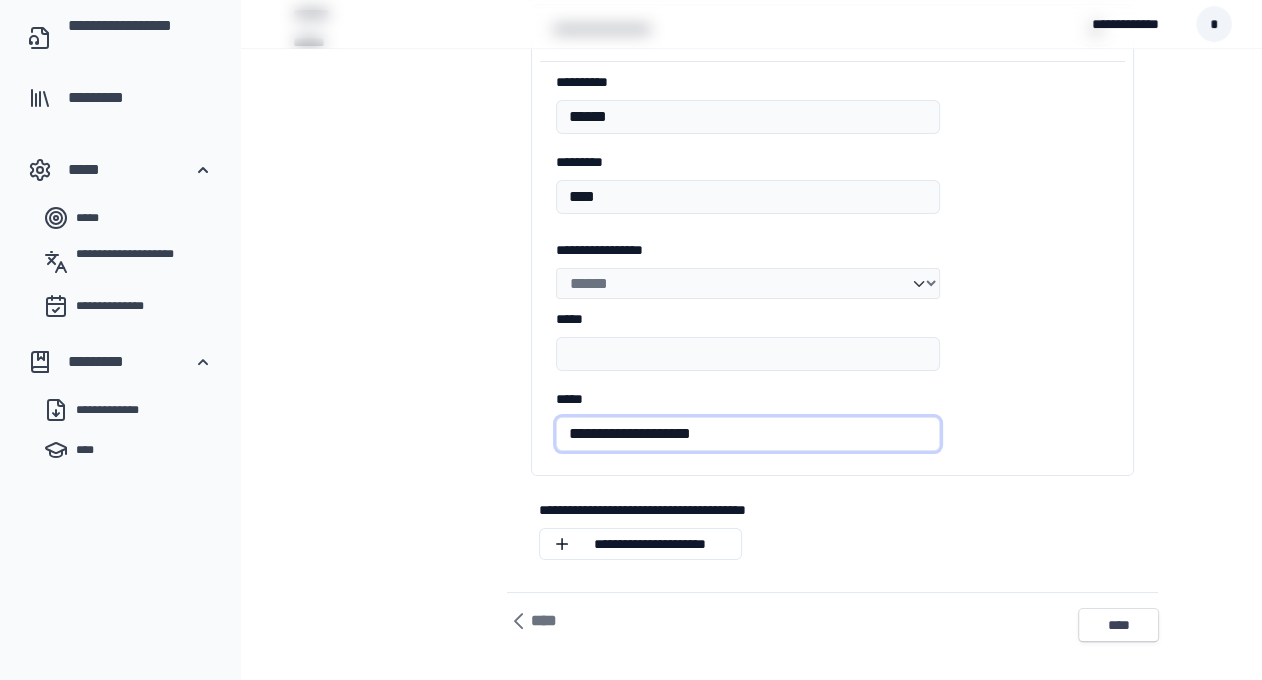 scroll, scrollTop: 260, scrollLeft: 0, axis: vertical 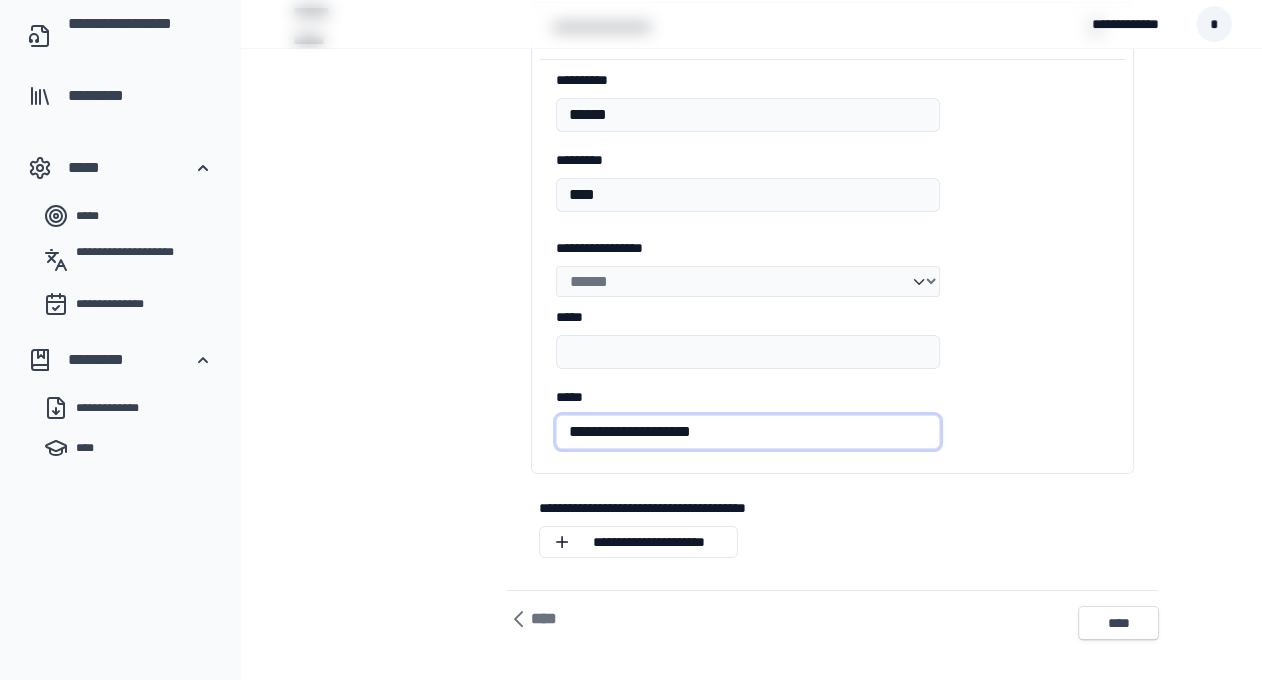 type on "**********" 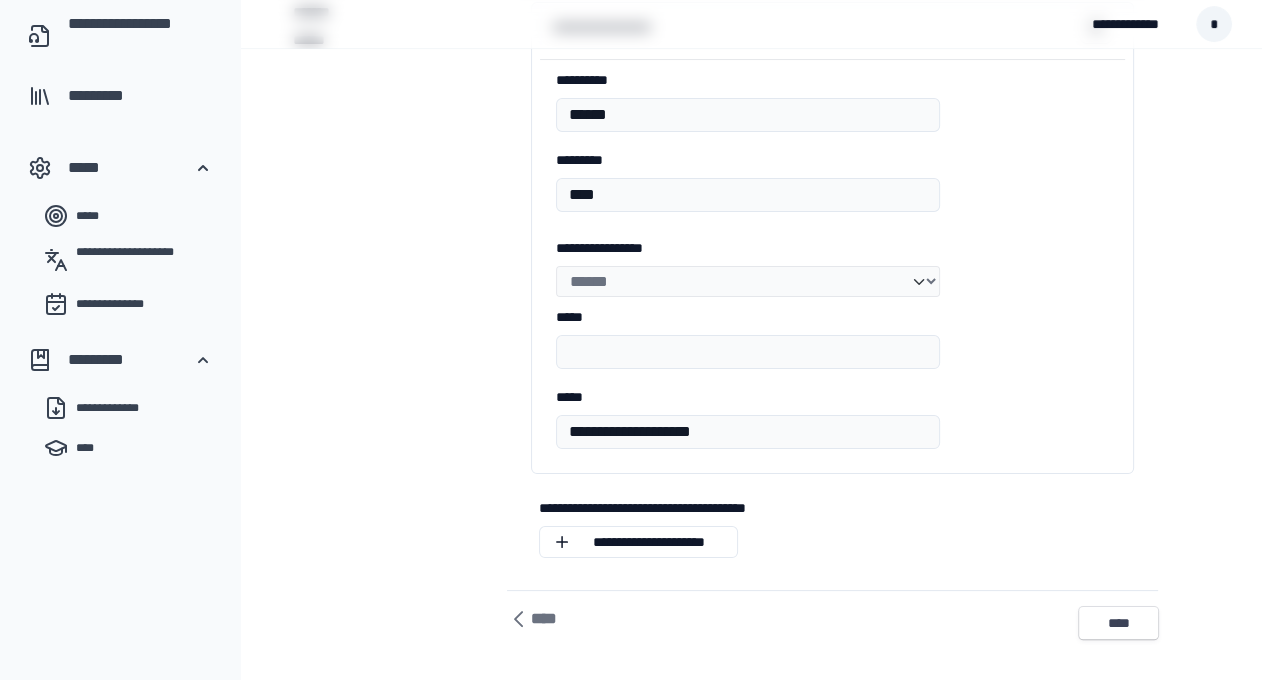 click on "****" at bounding box center (1118, 623) 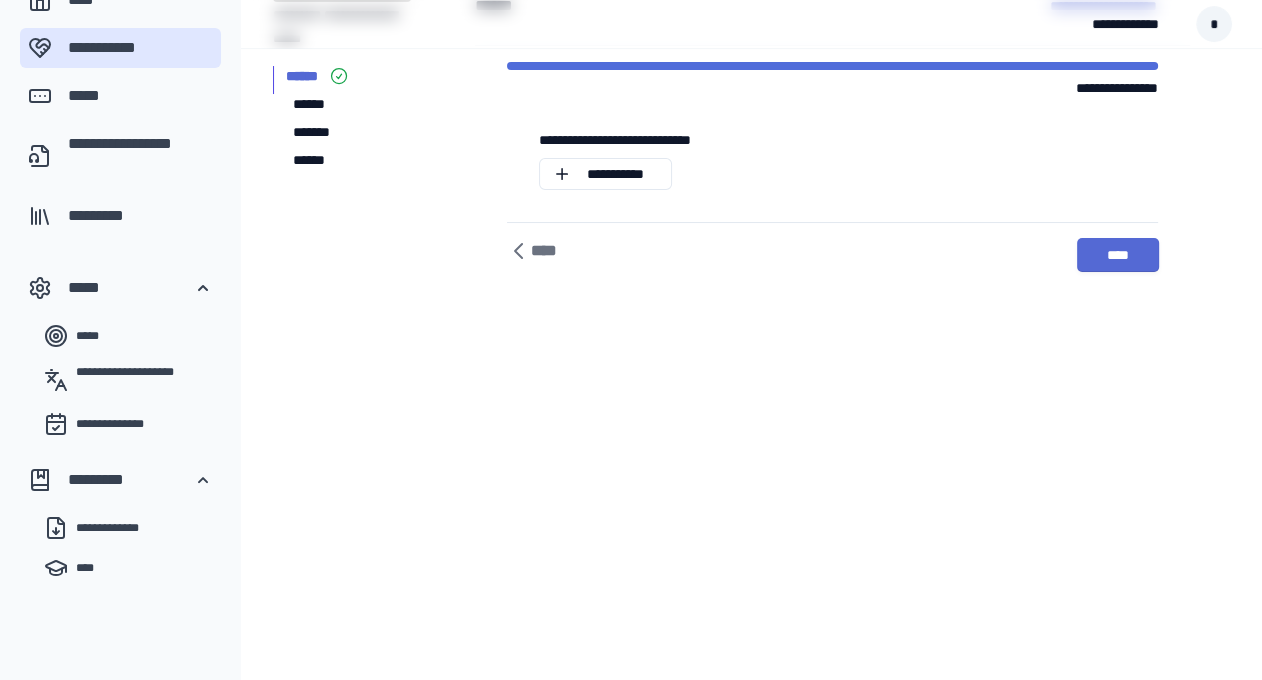 scroll, scrollTop: 0, scrollLeft: 0, axis: both 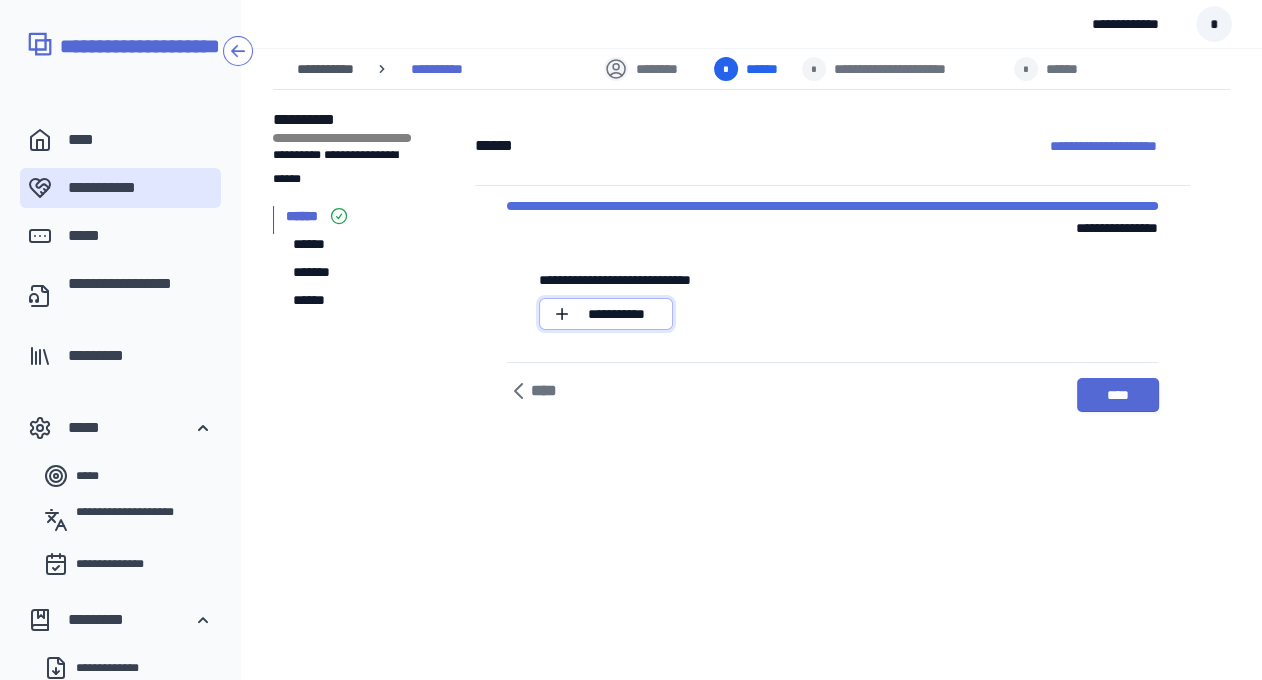 click on "***     *******" at bounding box center (606, 314) 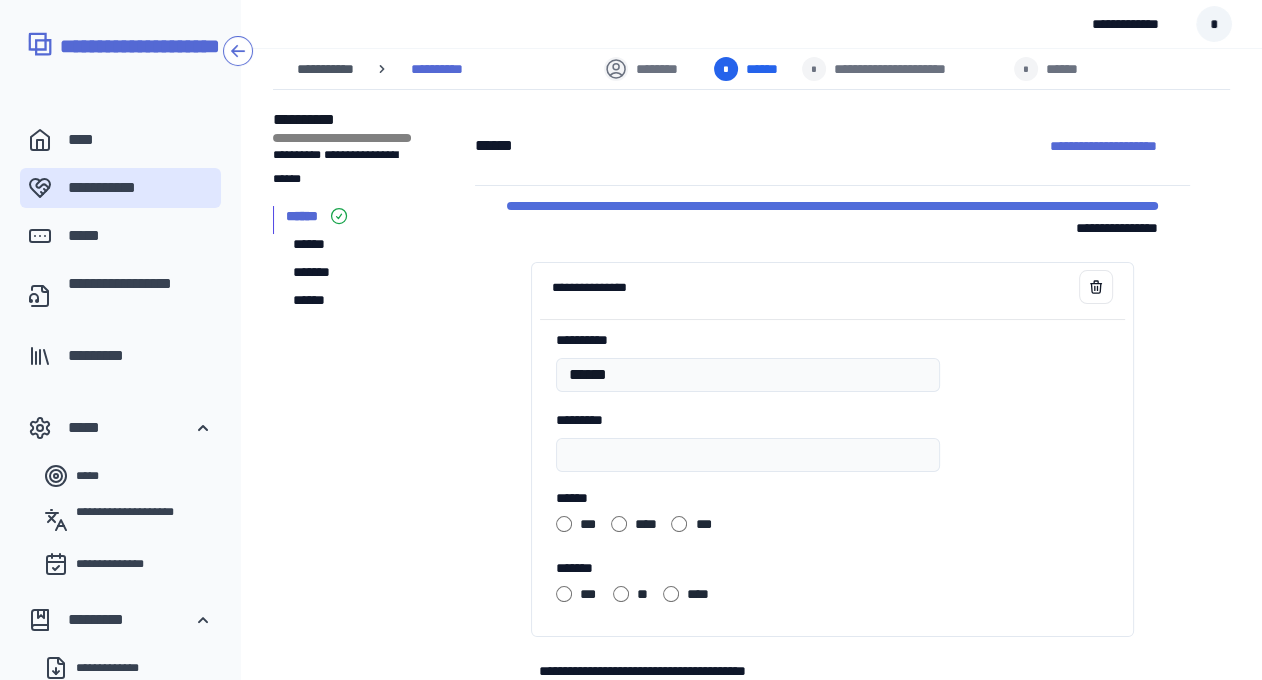 type on "******" 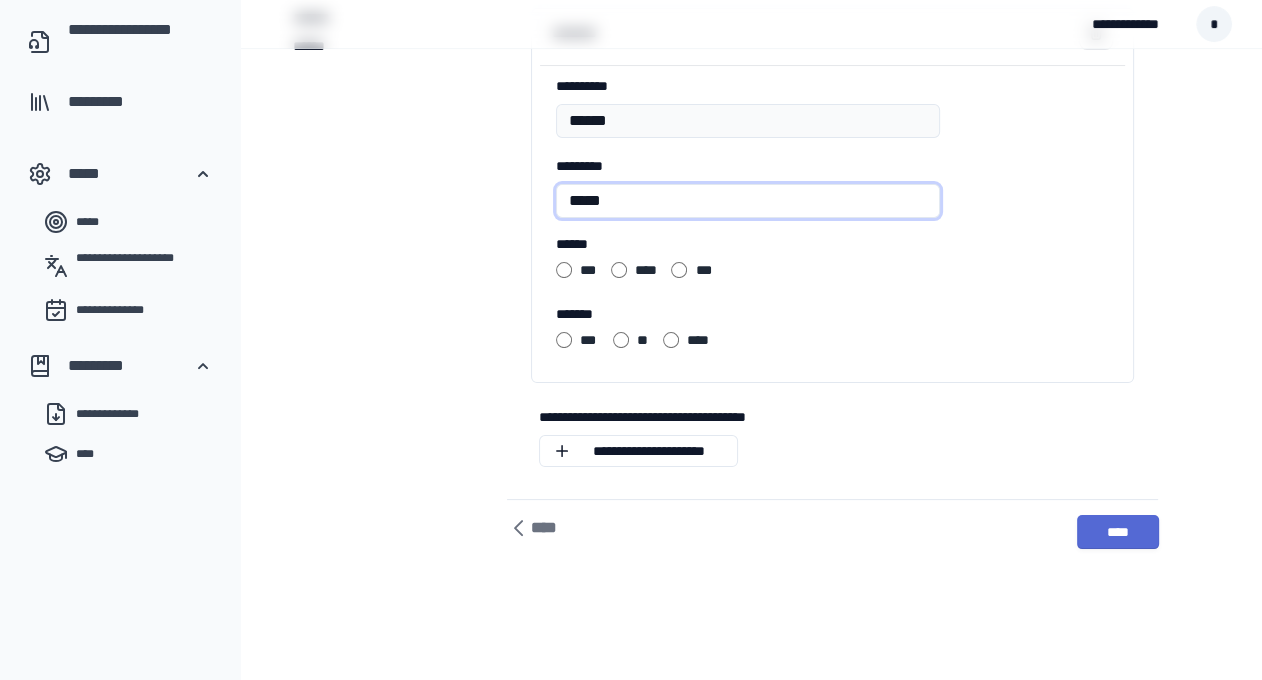 scroll, scrollTop: 255, scrollLeft: 0, axis: vertical 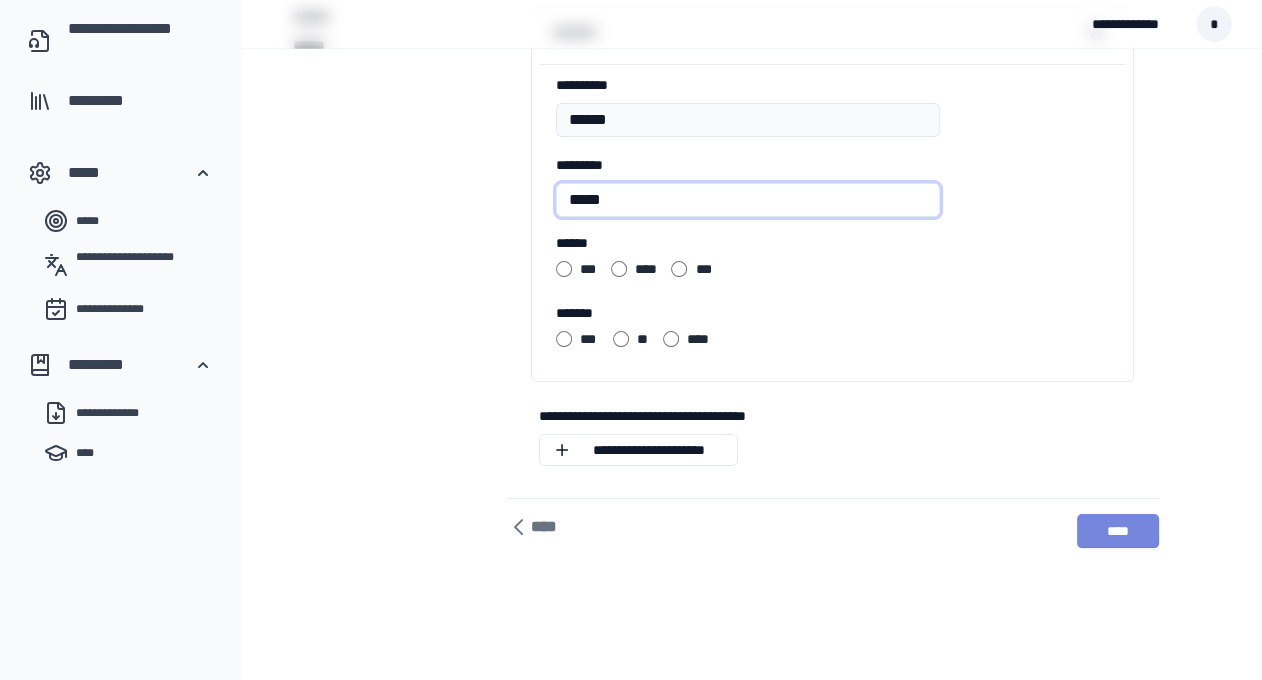 type on "*****" 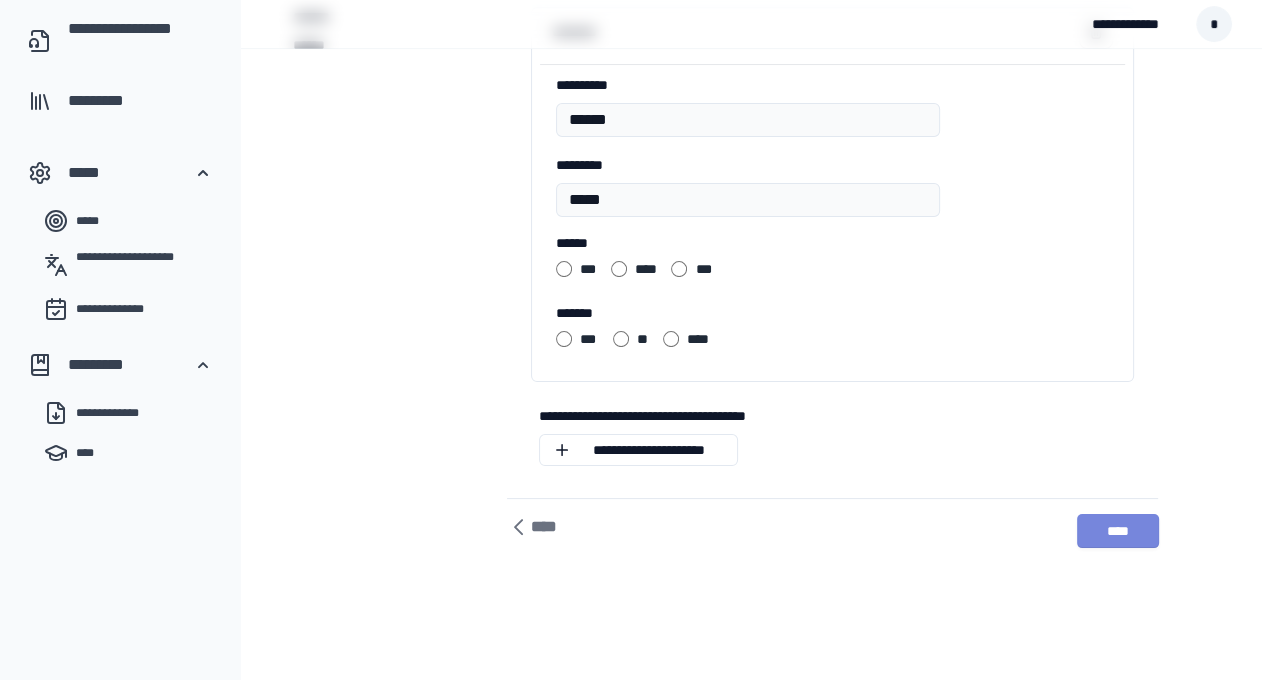 click on "****" at bounding box center (1118, 531) 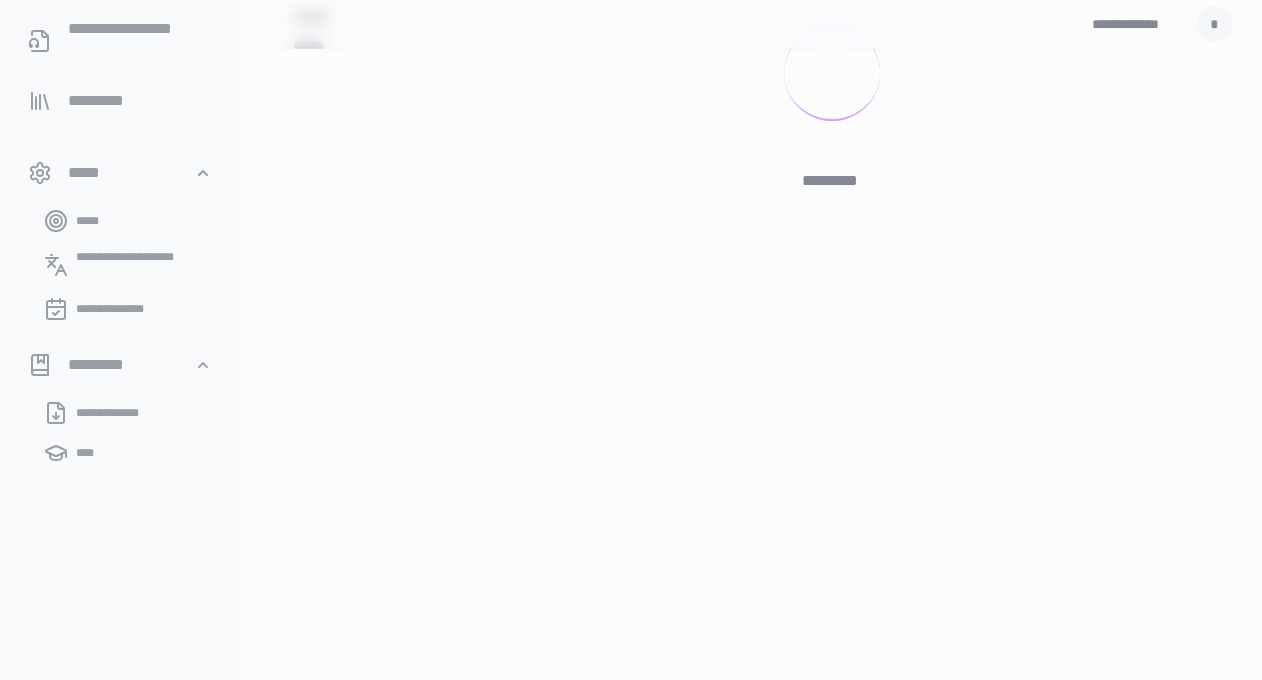 click at bounding box center (631, 340) 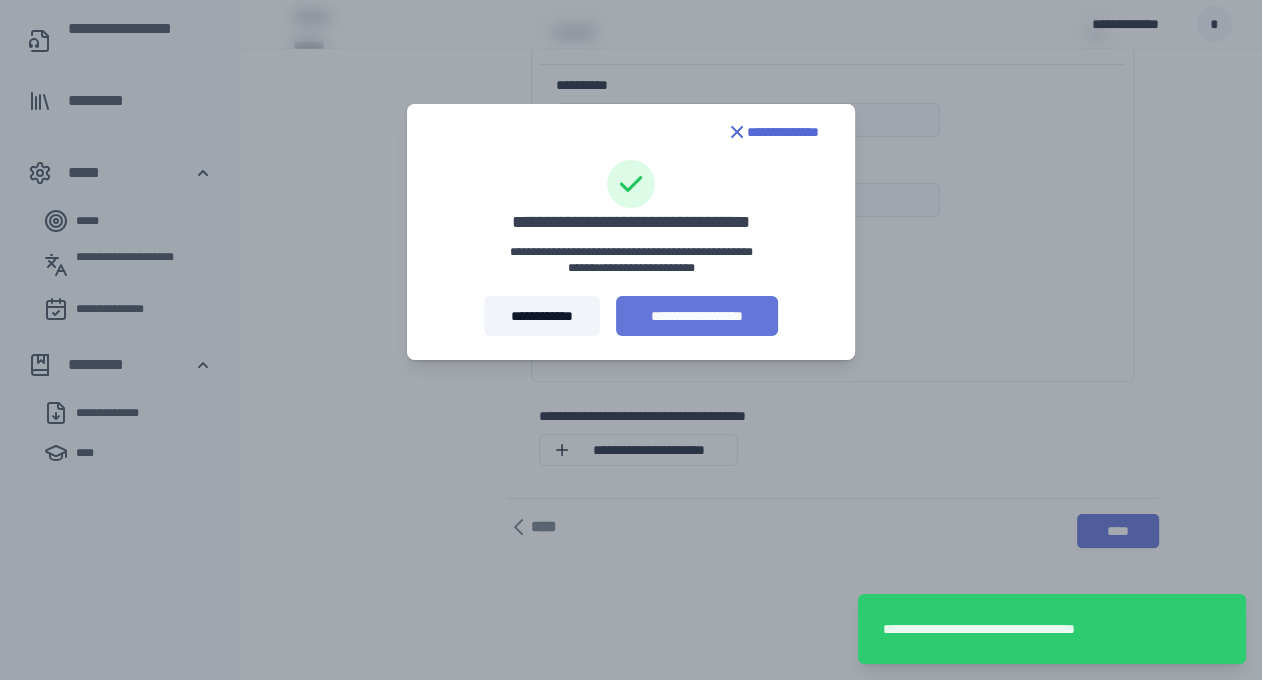 click on "**********" at bounding box center (697, 316) 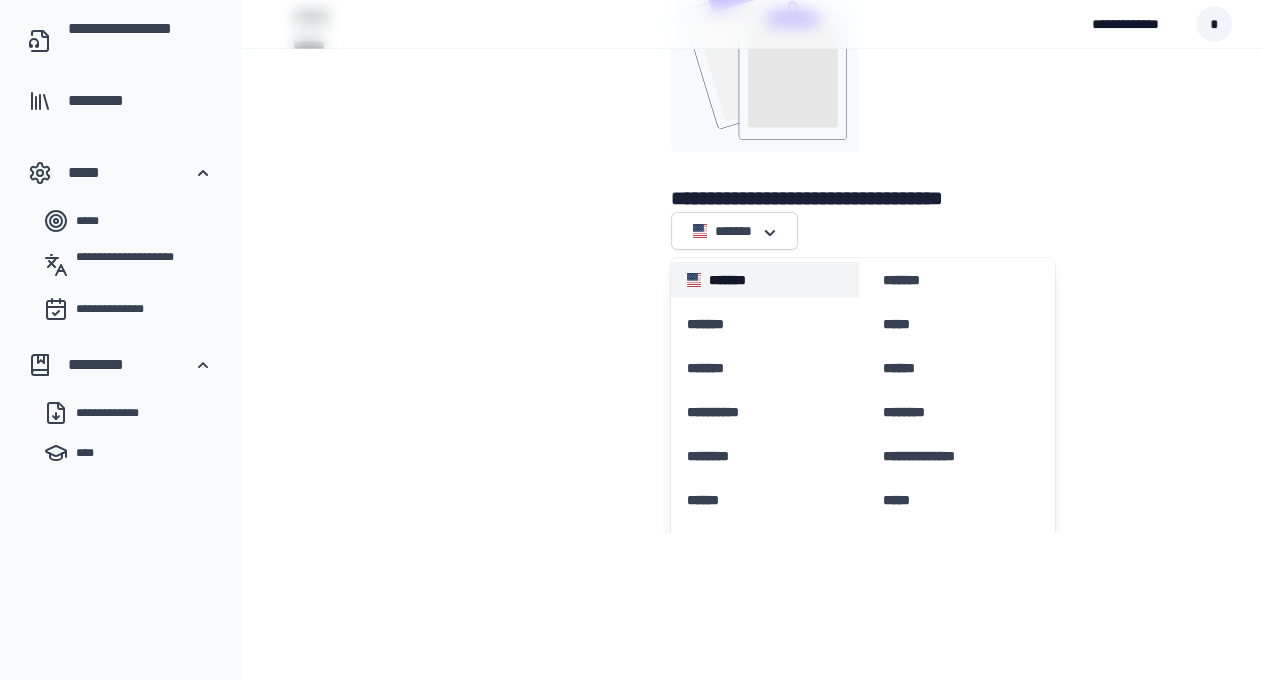 click on "*******" at bounding box center [734, 280] 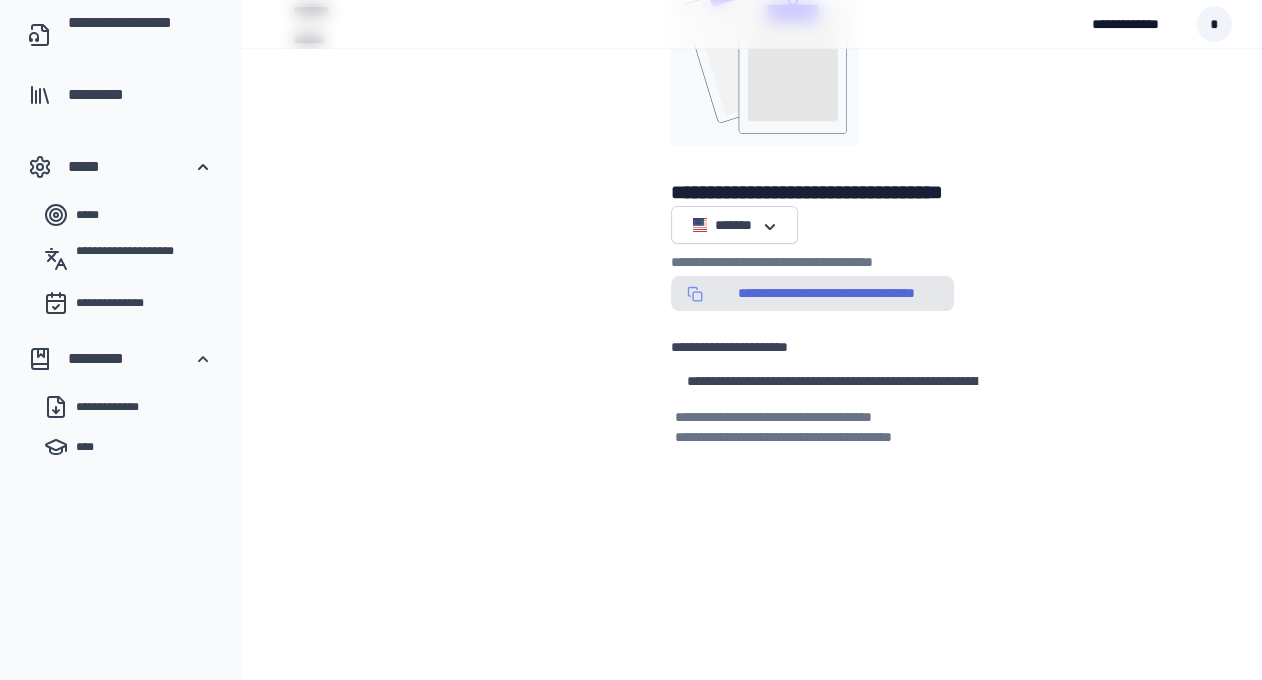 scroll, scrollTop: 270, scrollLeft: 0, axis: vertical 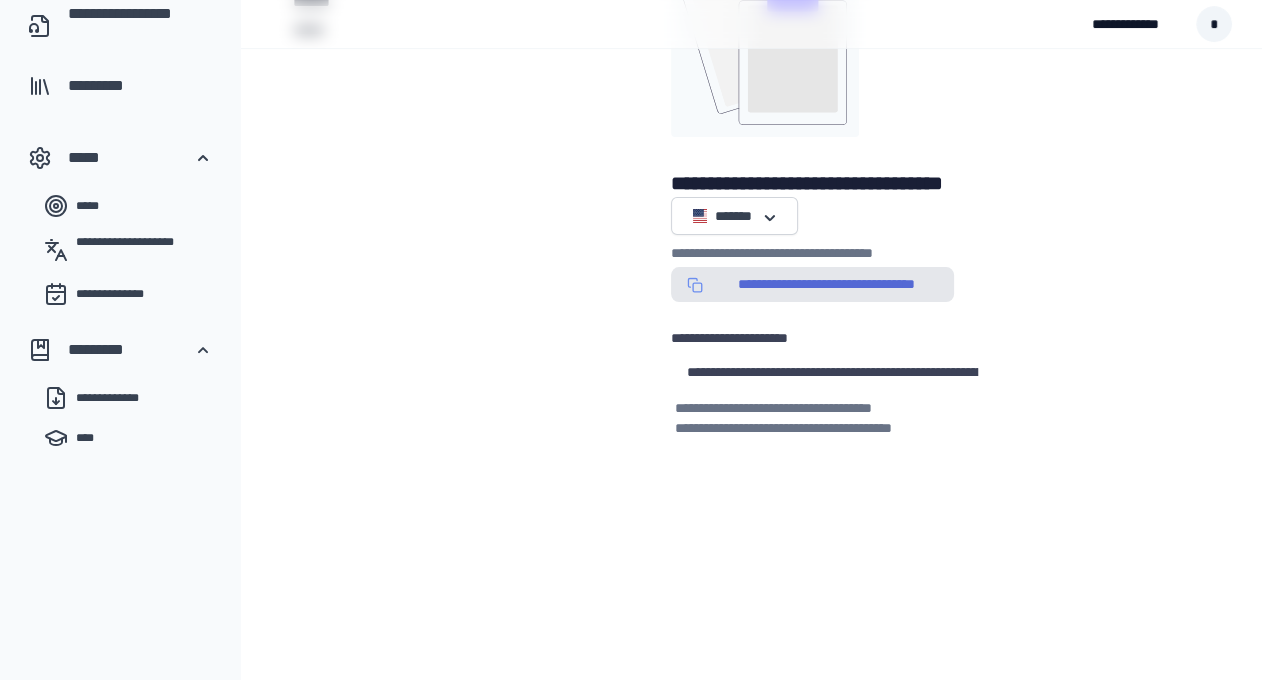 click on "**********" at bounding box center (826, 284) 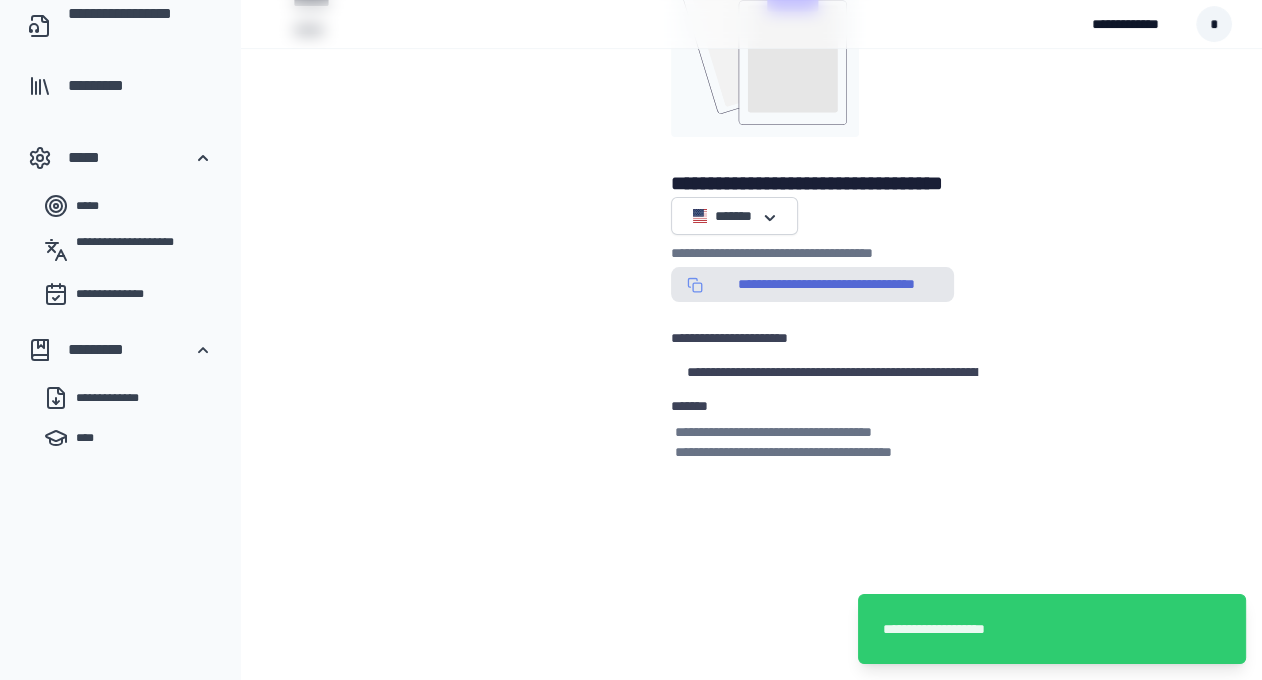 click on "**********" at bounding box center (826, 284) 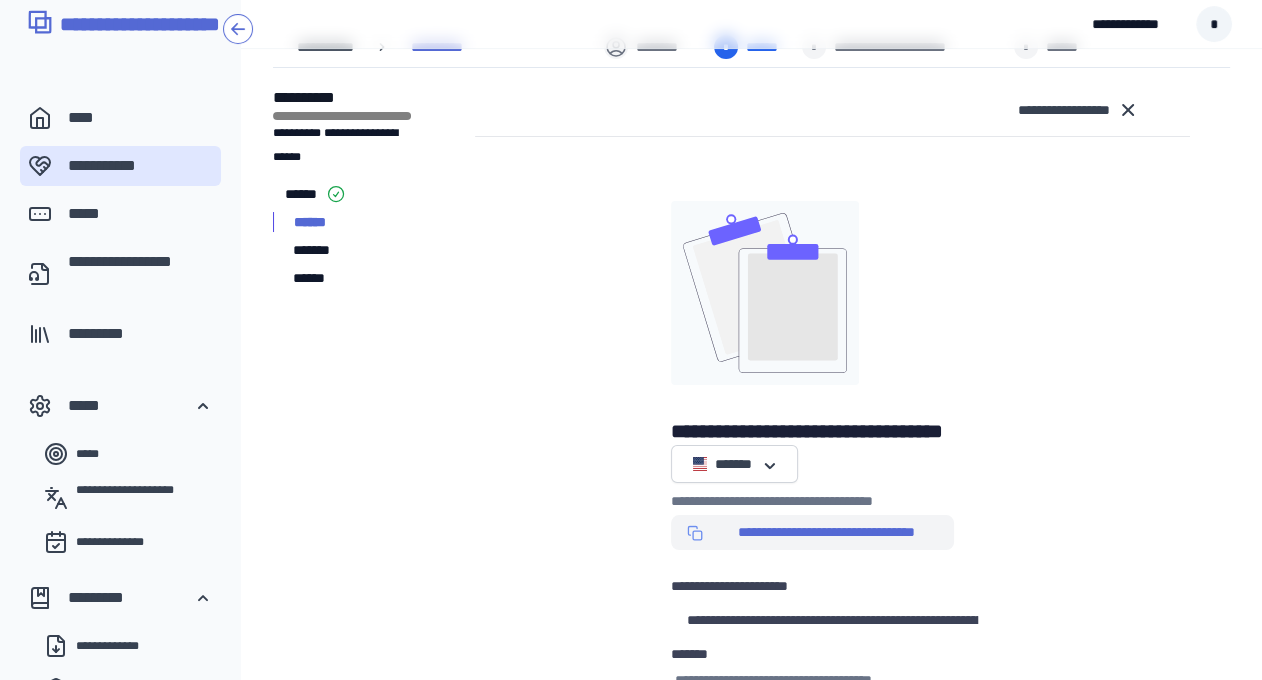 scroll, scrollTop: 0, scrollLeft: 0, axis: both 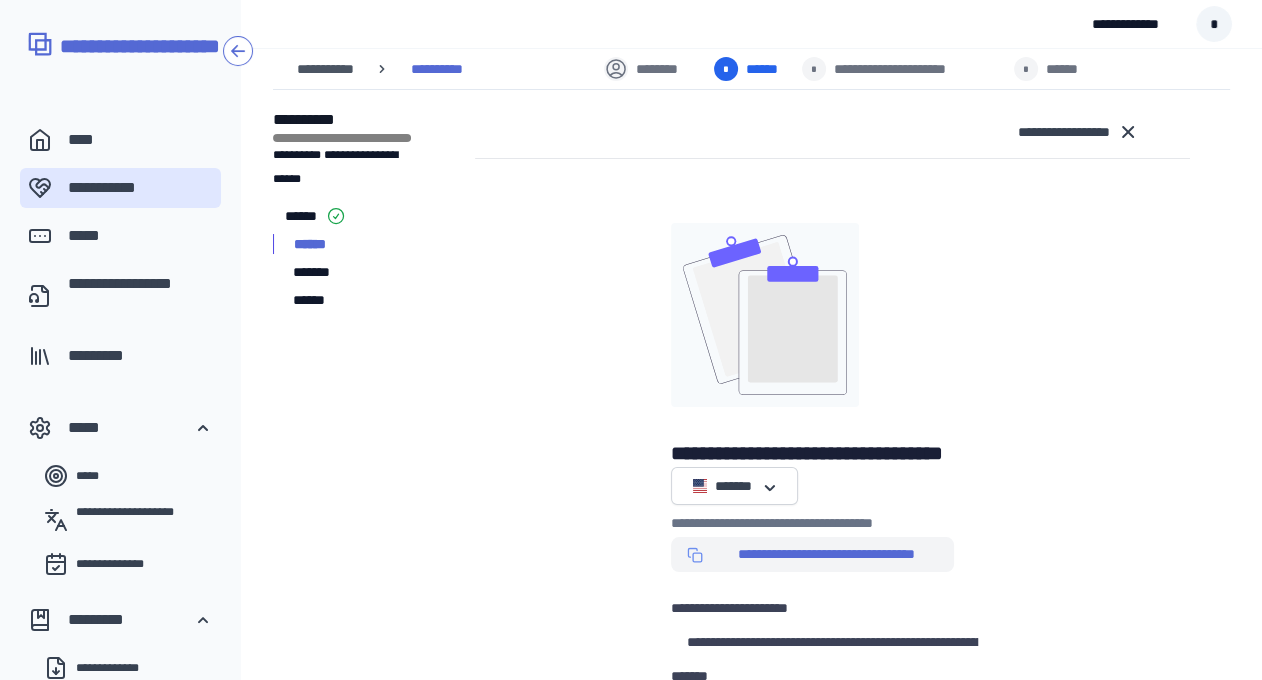 click on "******" at bounding box center (342, 220) 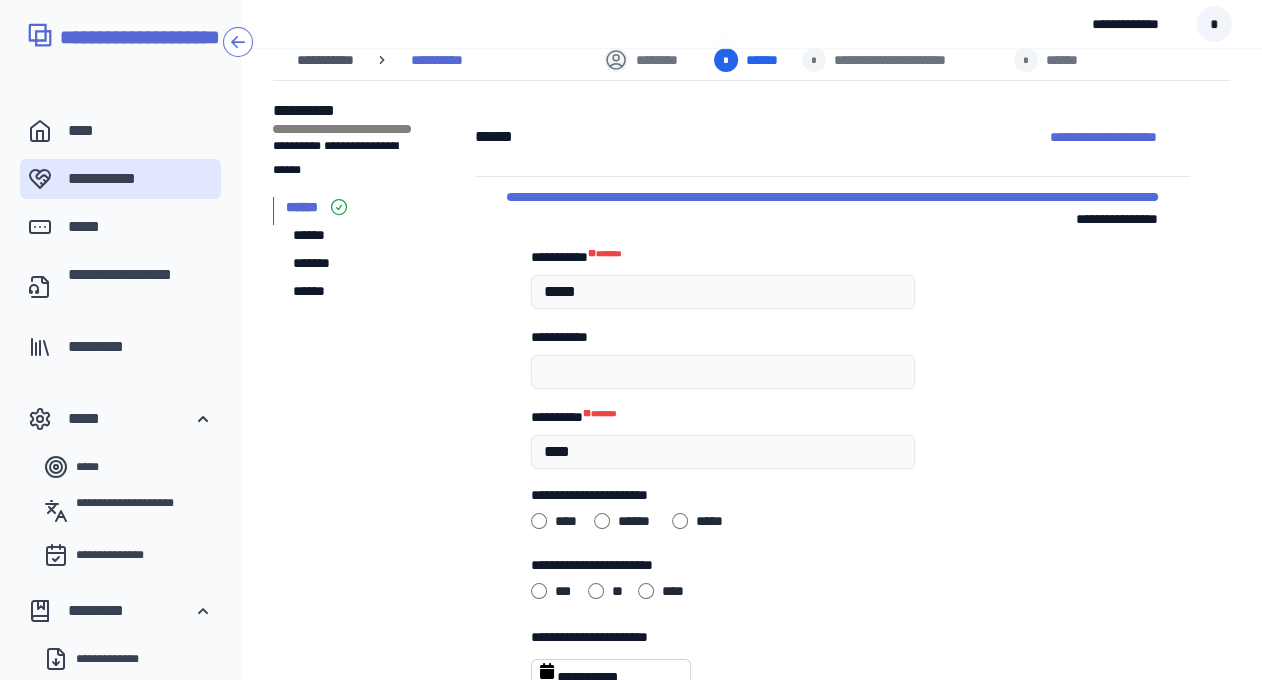 scroll, scrollTop: 0, scrollLeft: 0, axis: both 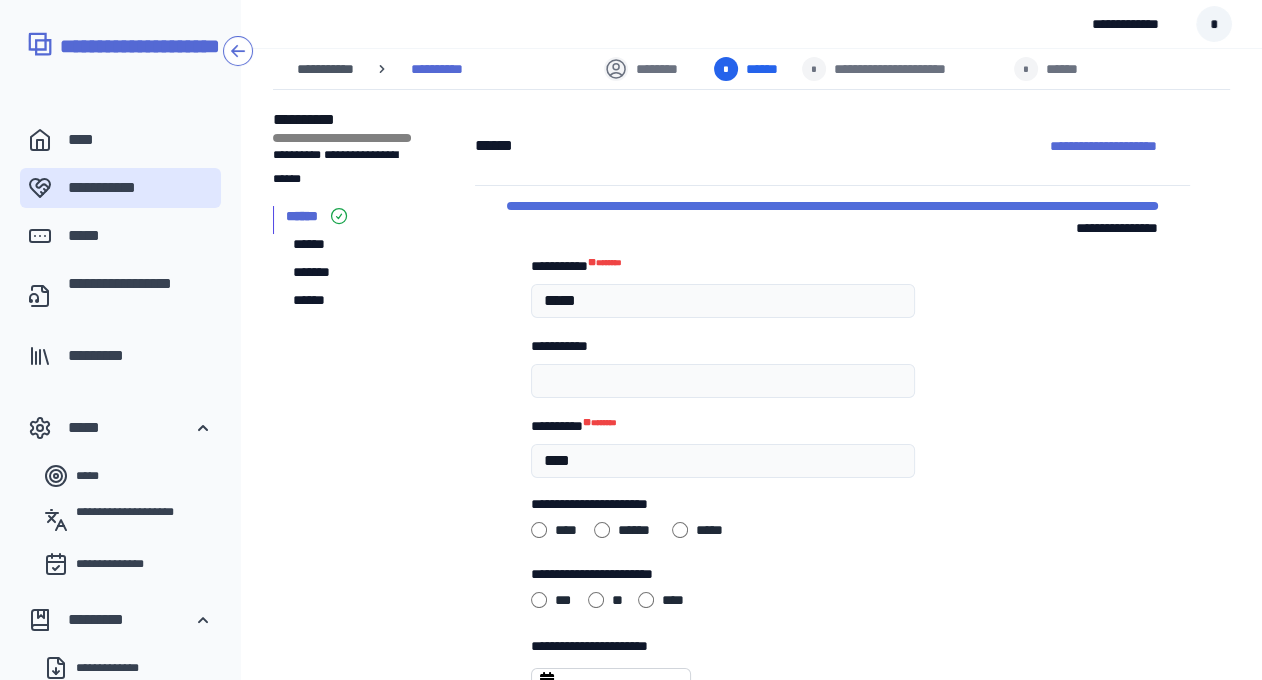 click on "*******" at bounding box center [315, 272] 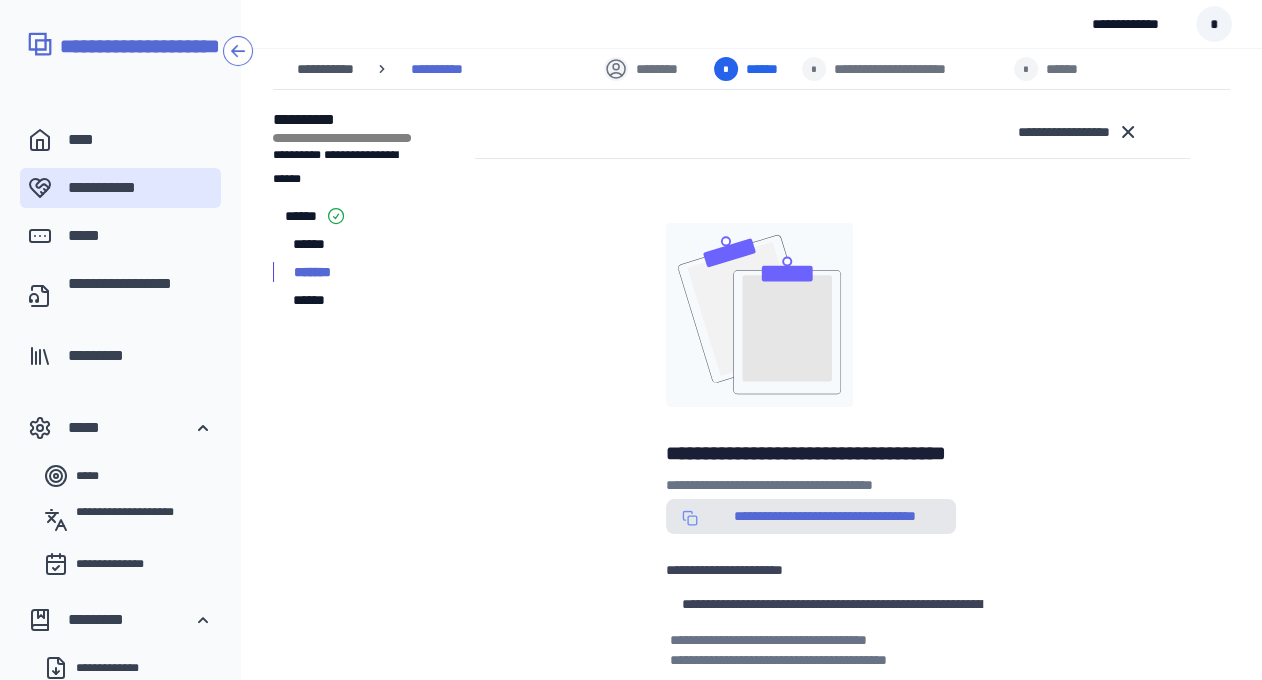 click on "**********" at bounding box center (825, 516) 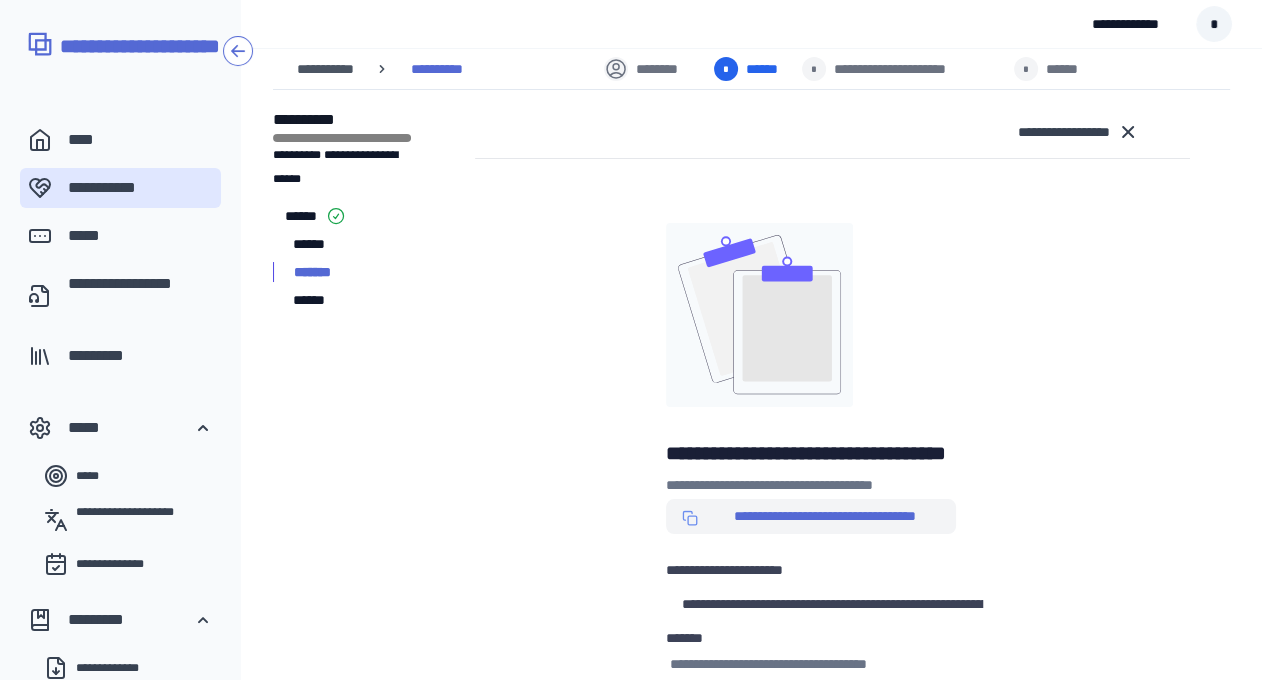 click on "******" at bounding box center (310, 300) 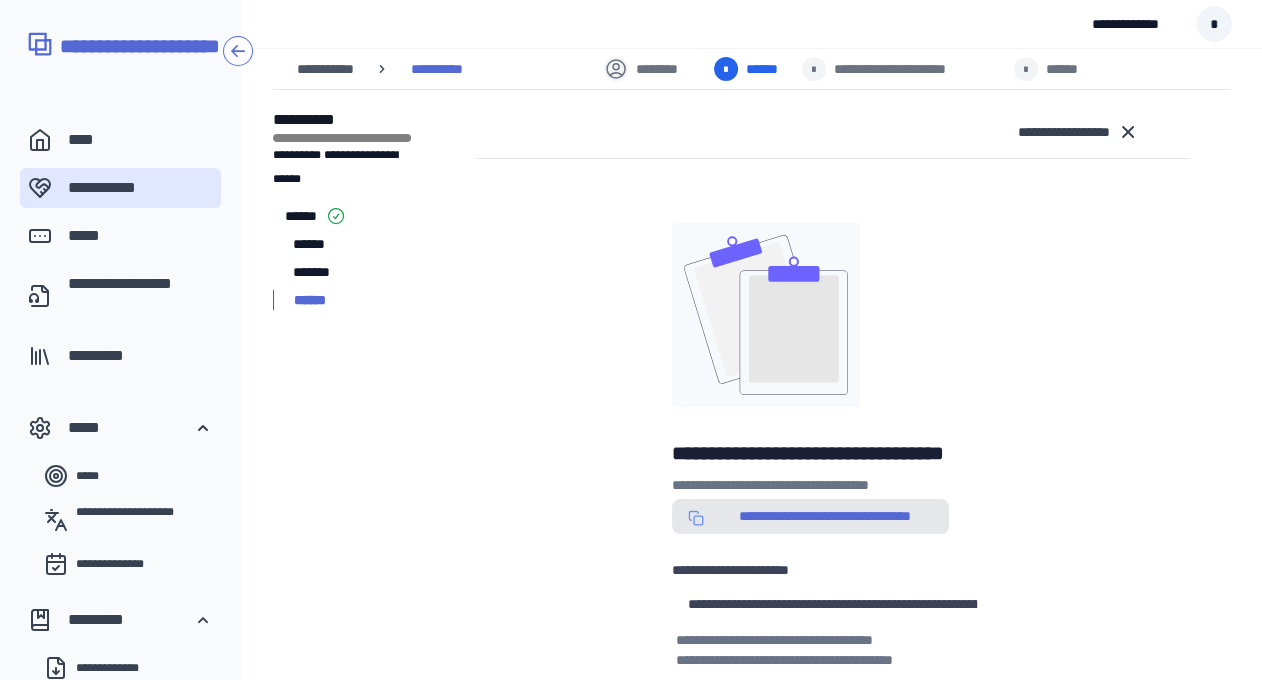 click on "**********" at bounding box center [810, 516] 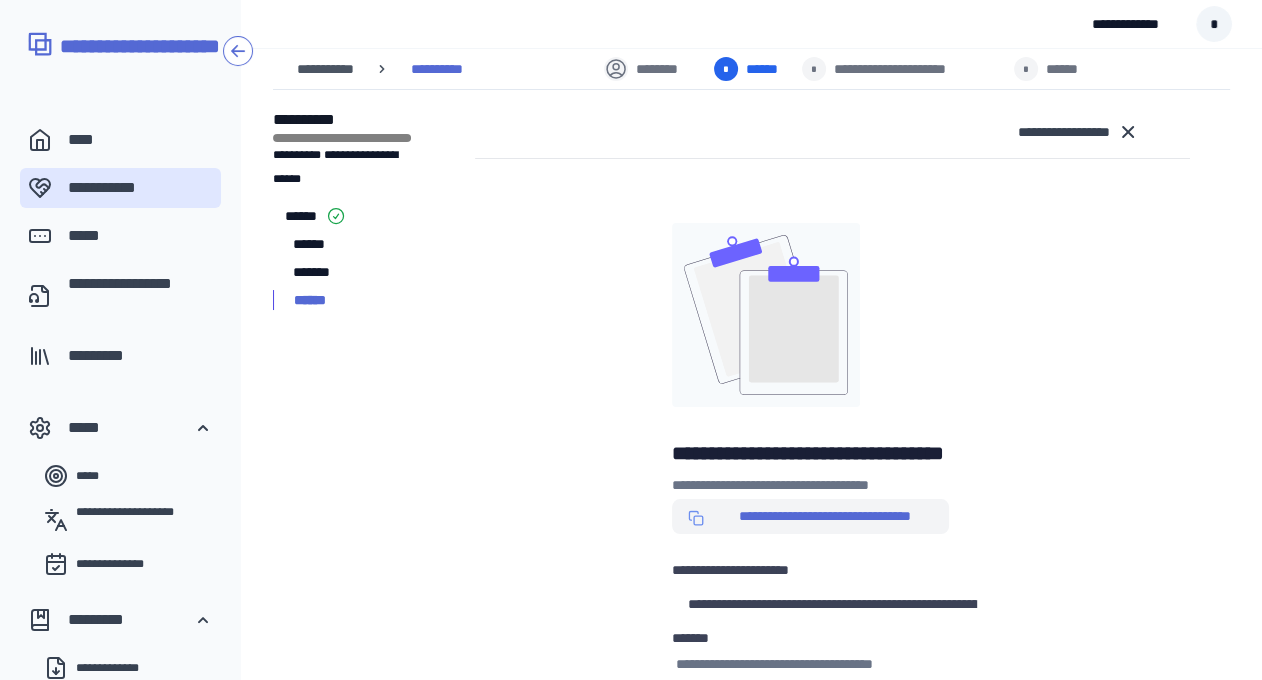 click on "******" at bounding box center [298, 216] 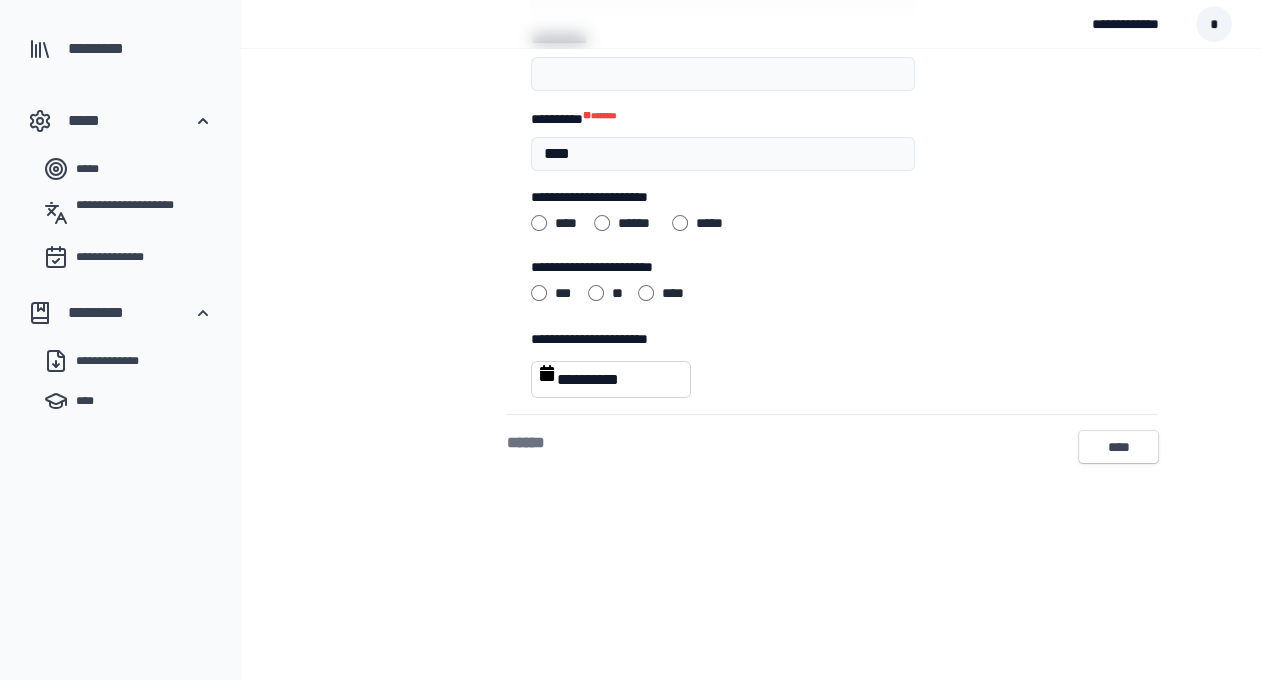 scroll, scrollTop: 311, scrollLeft: 0, axis: vertical 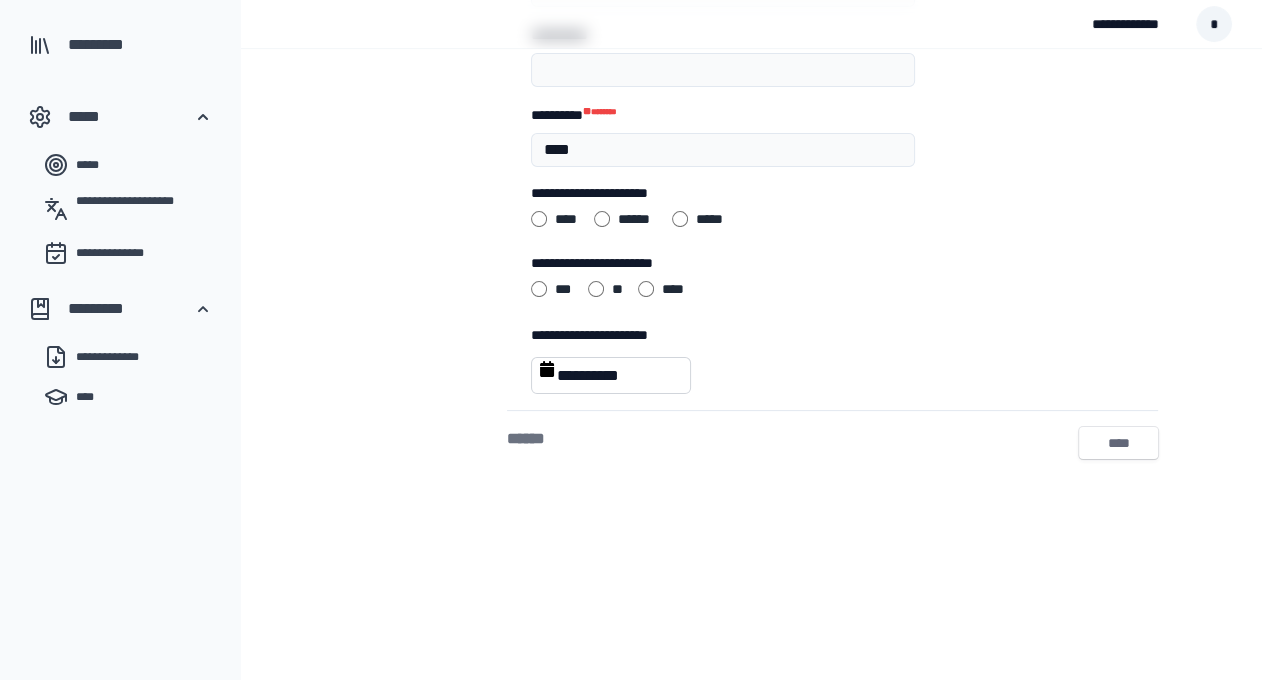 click on "****" at bounding box center [1118, 443] 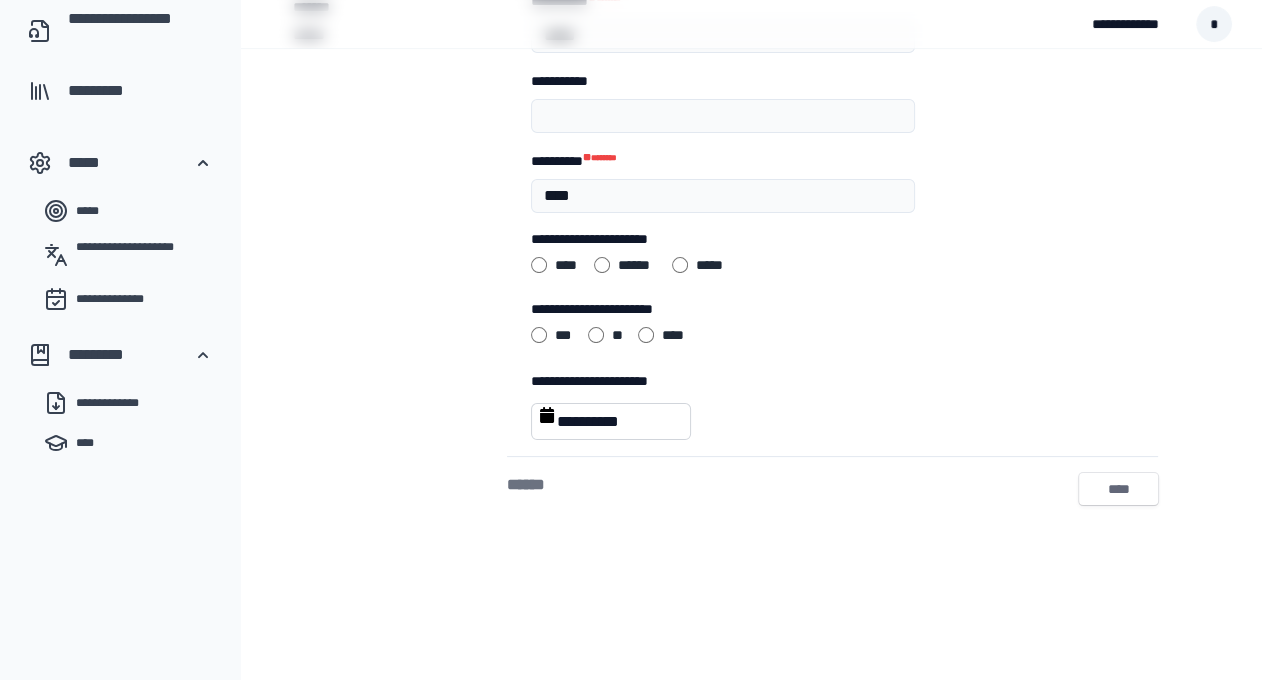 select on "*********" 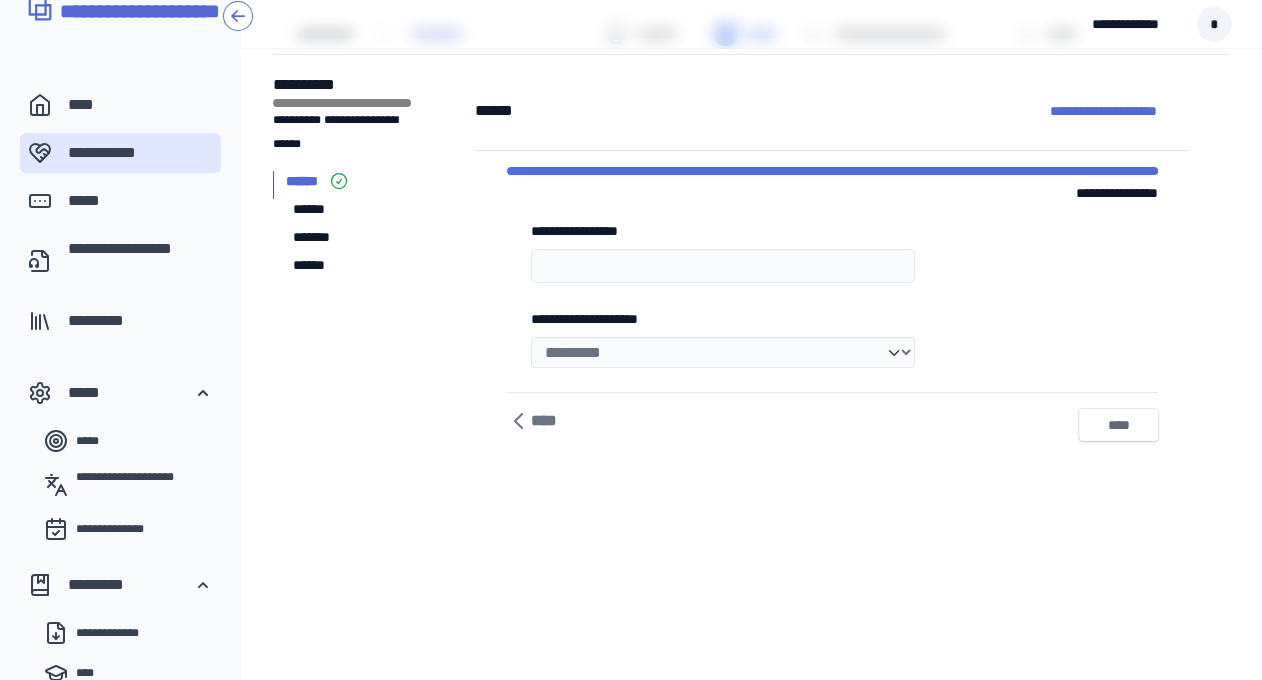 scroll, scrollTop: 0, scrollLeft: 0, axis: both 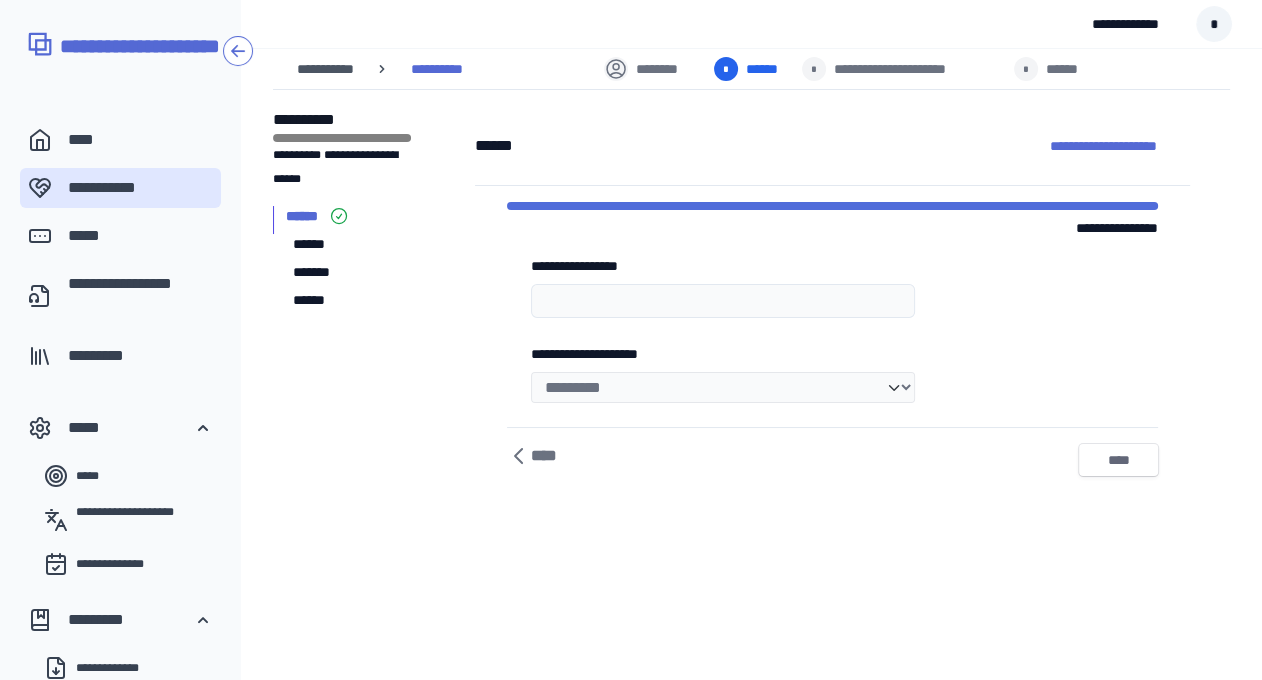 click on "****" at bounding box center (1118, 460) 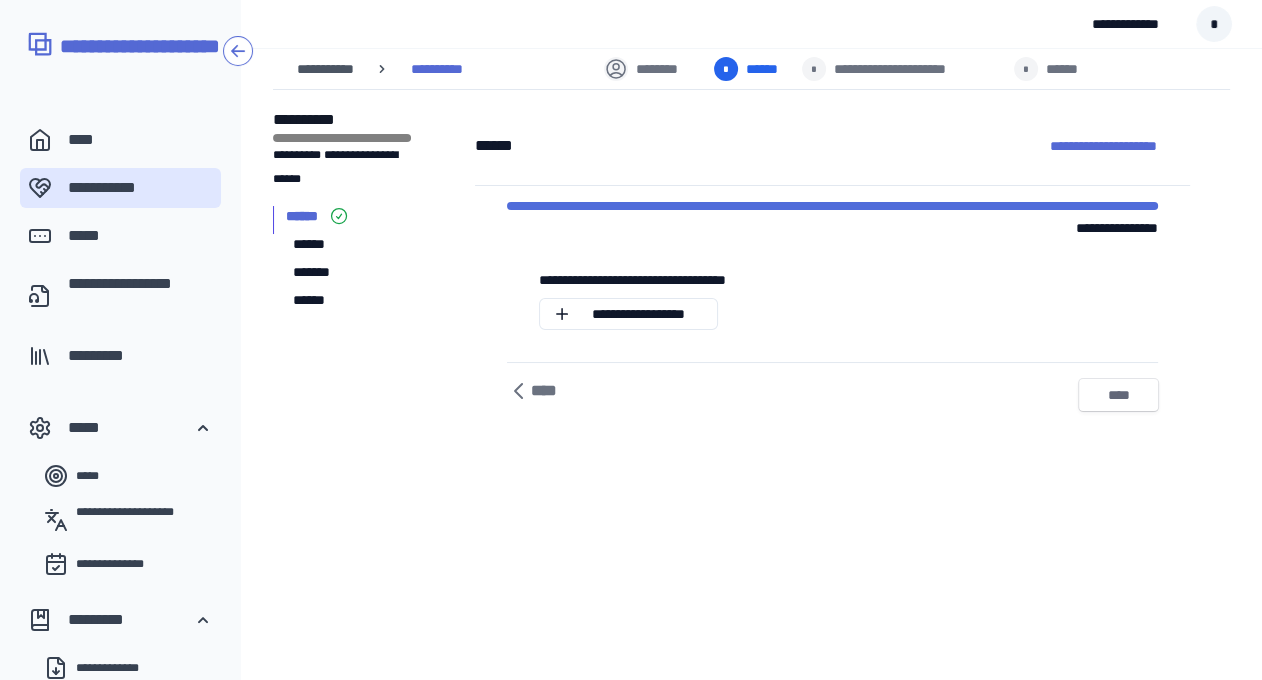 click on "****" at bounding box center (1118, 395) 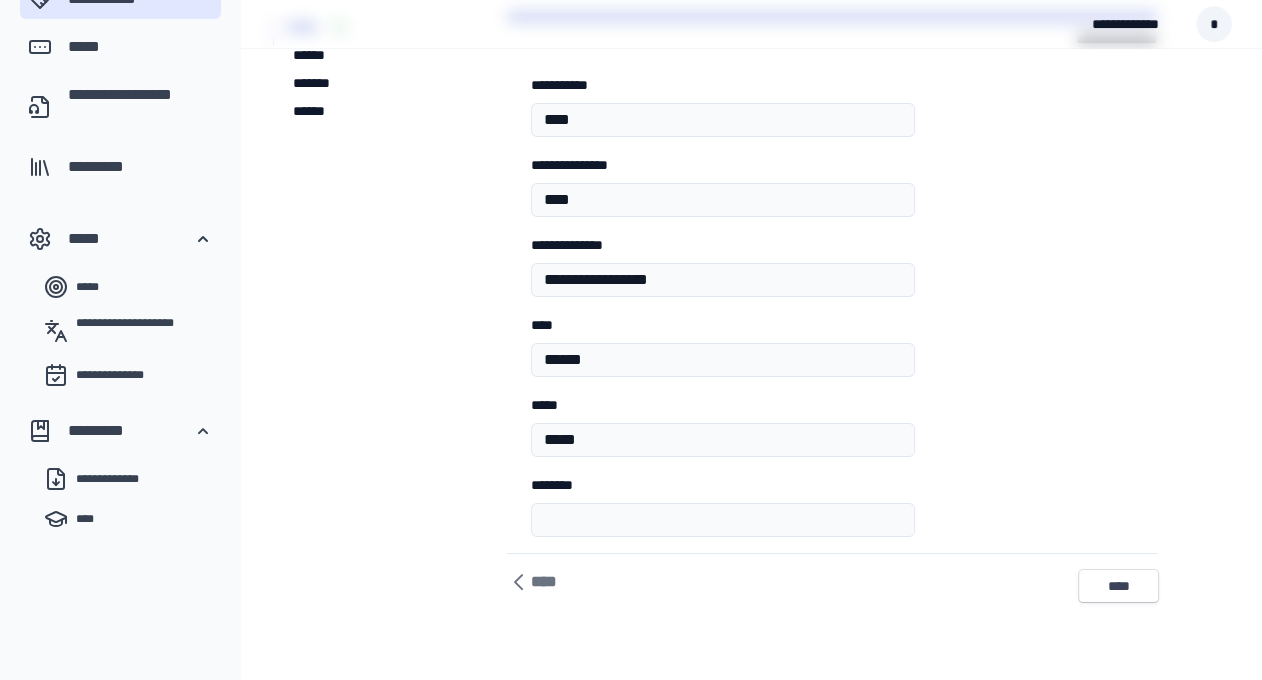 scroll, scrollTop: 182, scrollLeft: 0, axis: vertical 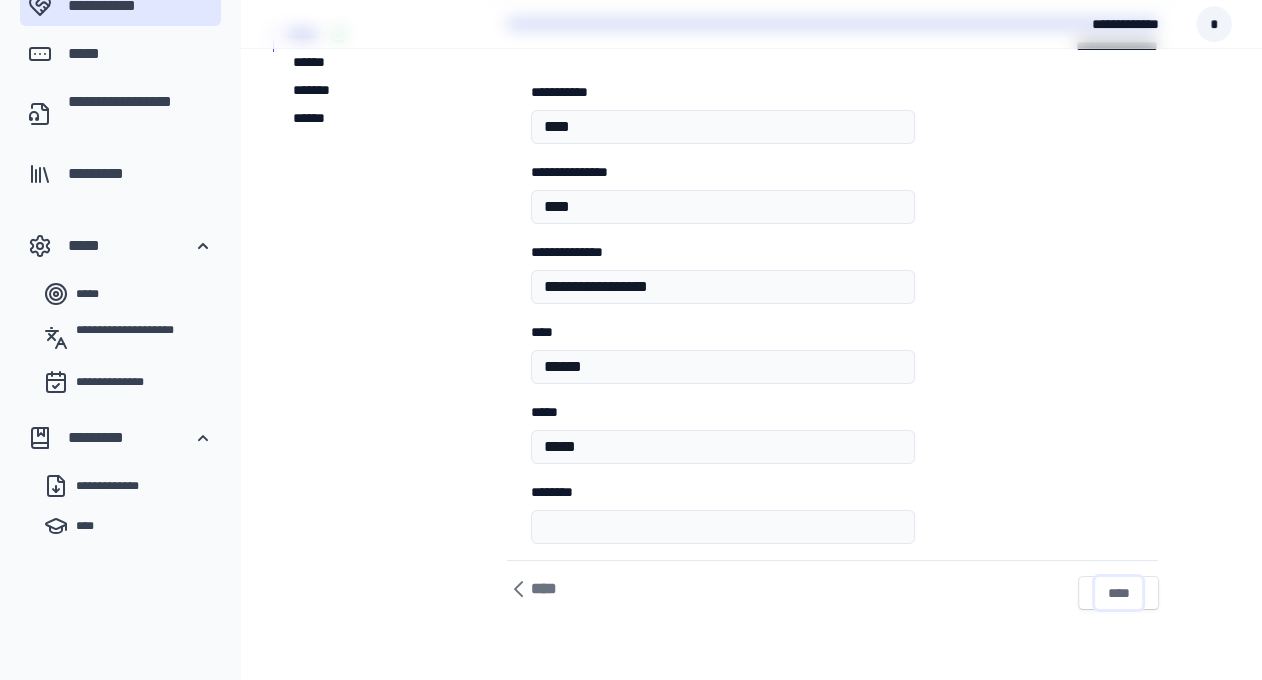 click on "****" at bounding box center [1118, 593] 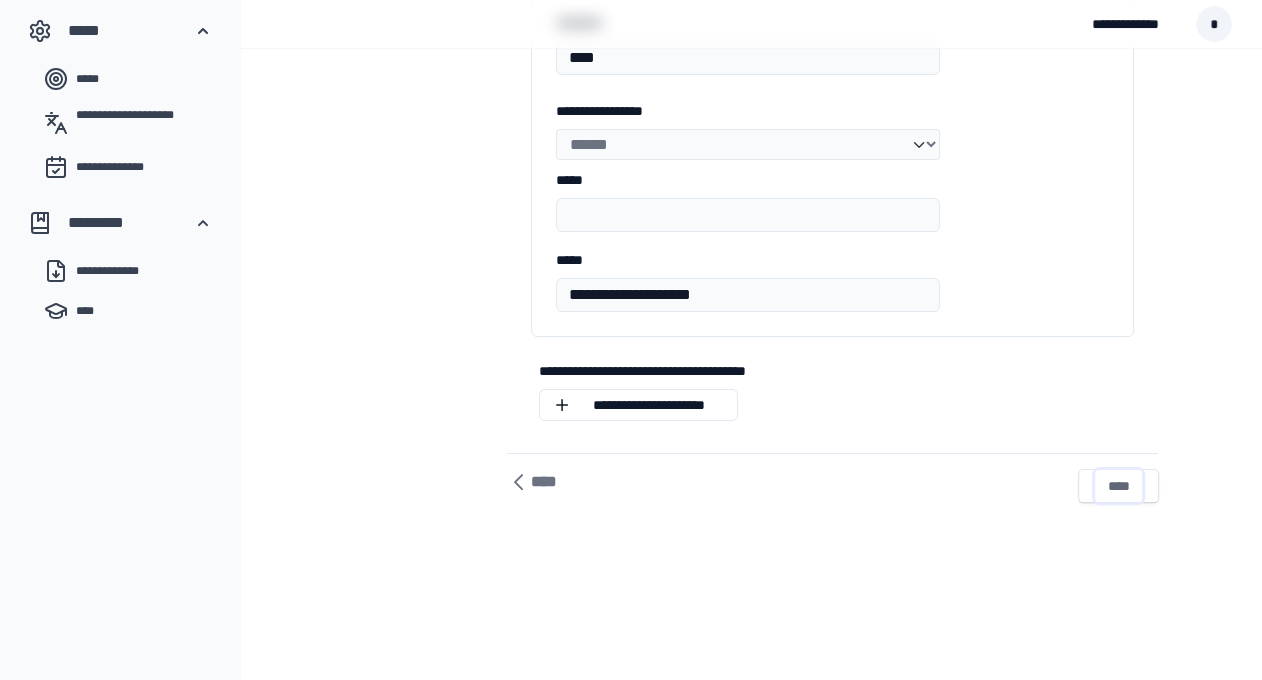 click on "****" at bounding box center (1118, 486) 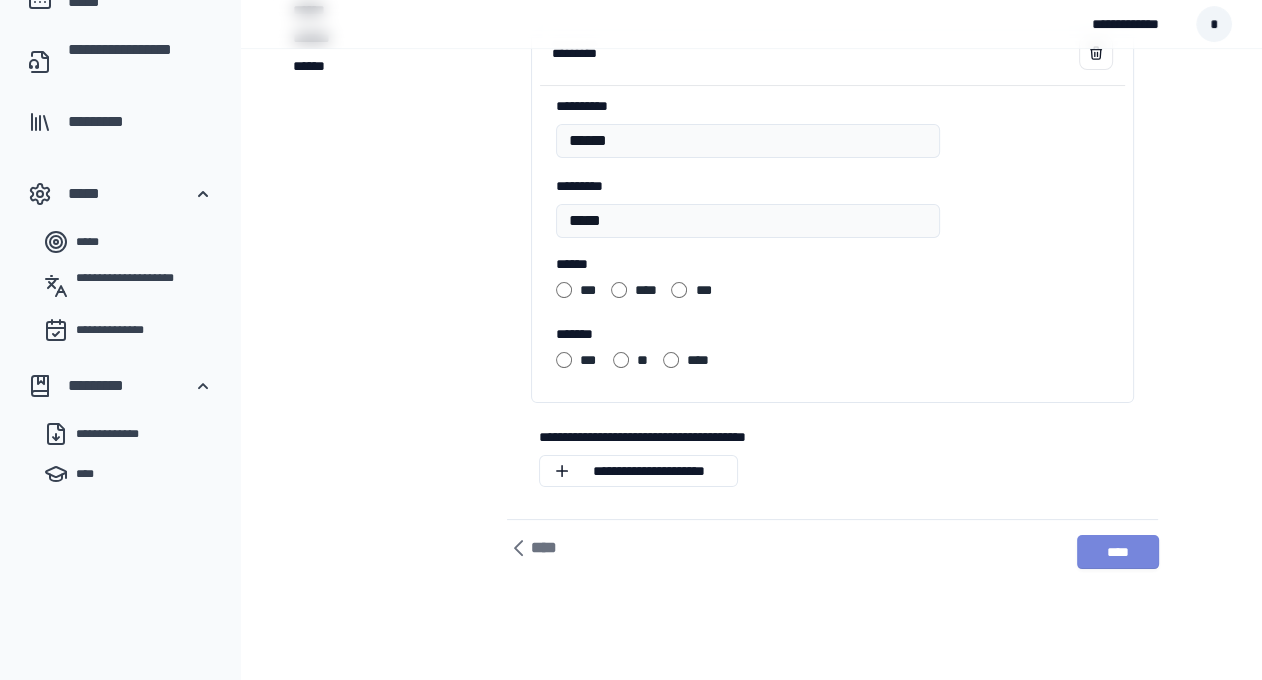 scroll, scrollTop: 242, scrollLeft: 0, axis: vertical 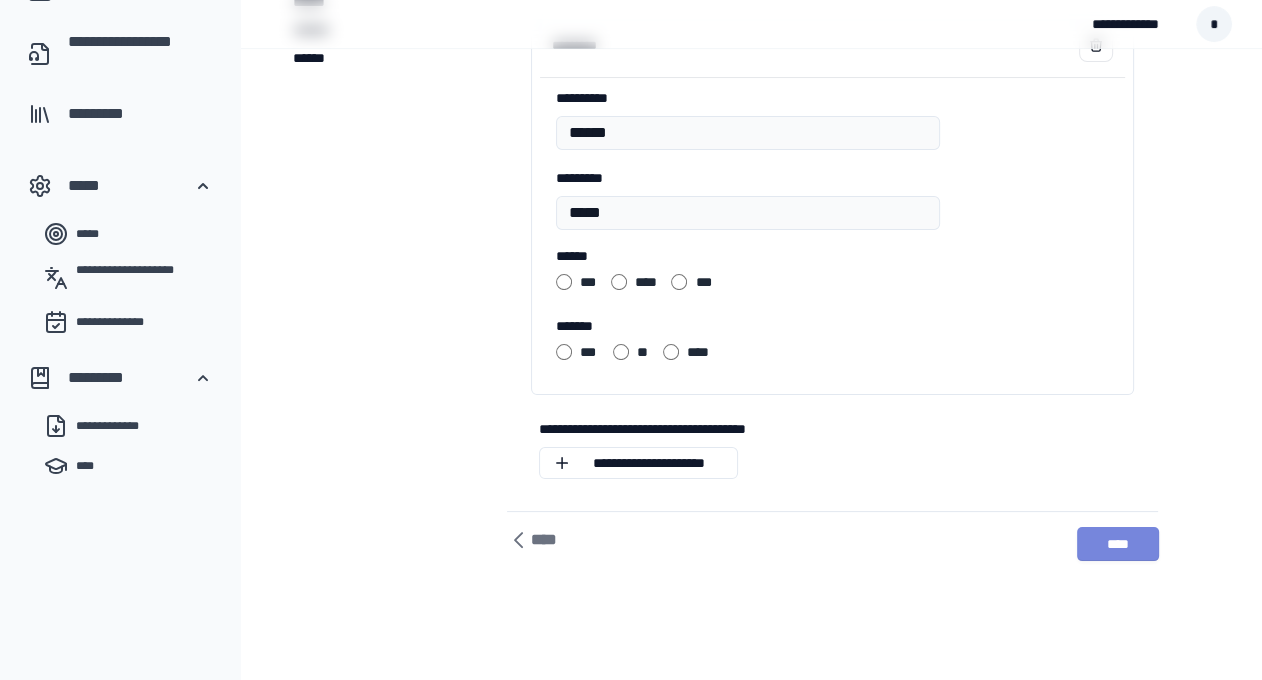 click on "****" at bounding box center (1118, 544) 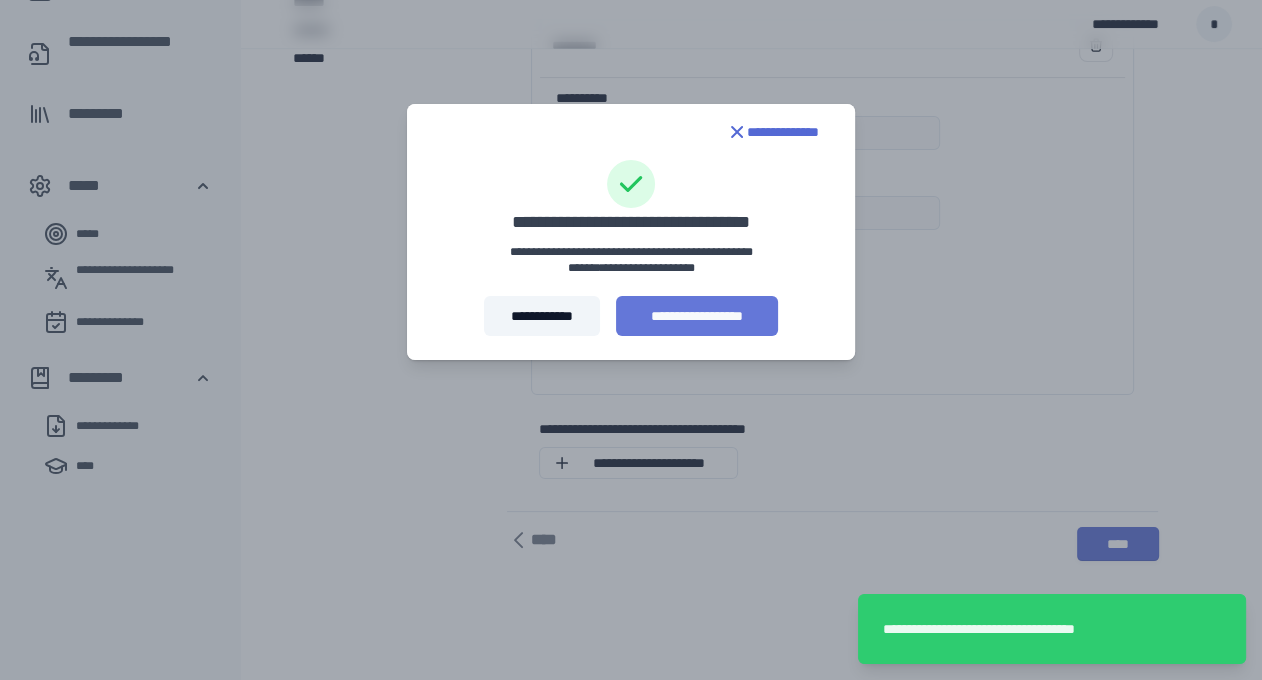 click on "**********" at bounding box center (697, 316) 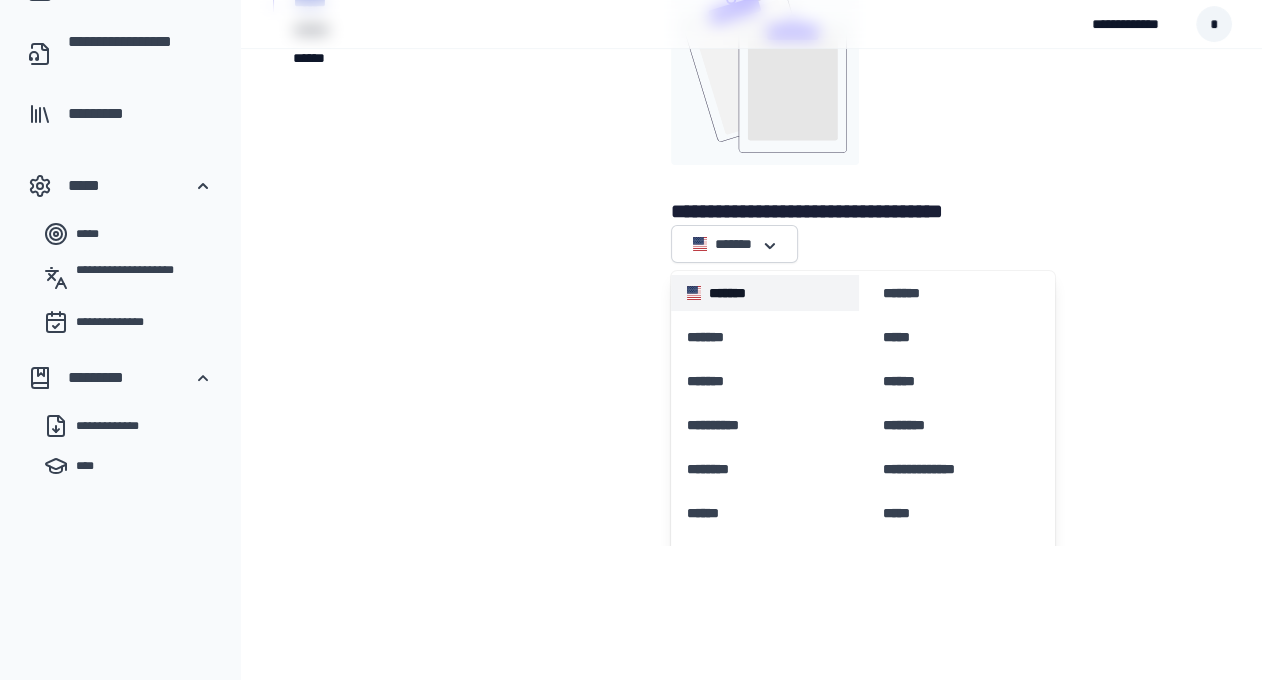 scroll, scrollTop: 76, scrollLeft: 0, axis: vertical 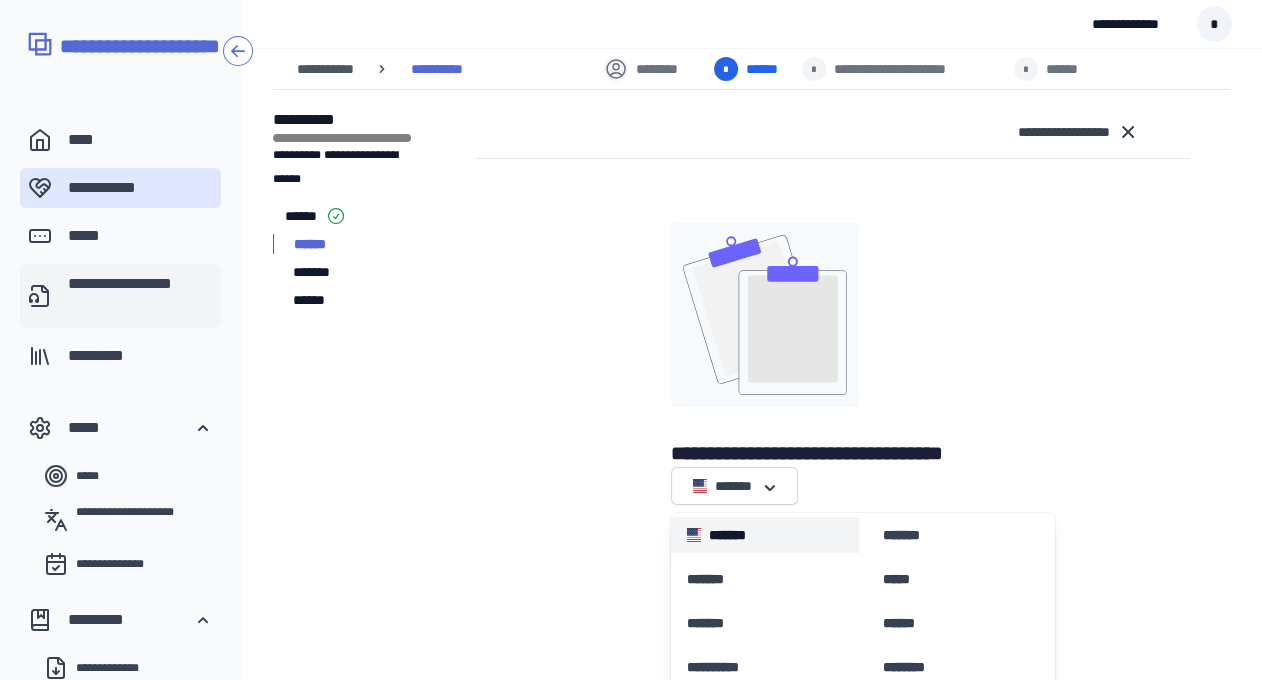 click on "**********" at bounding box center [140, 296] 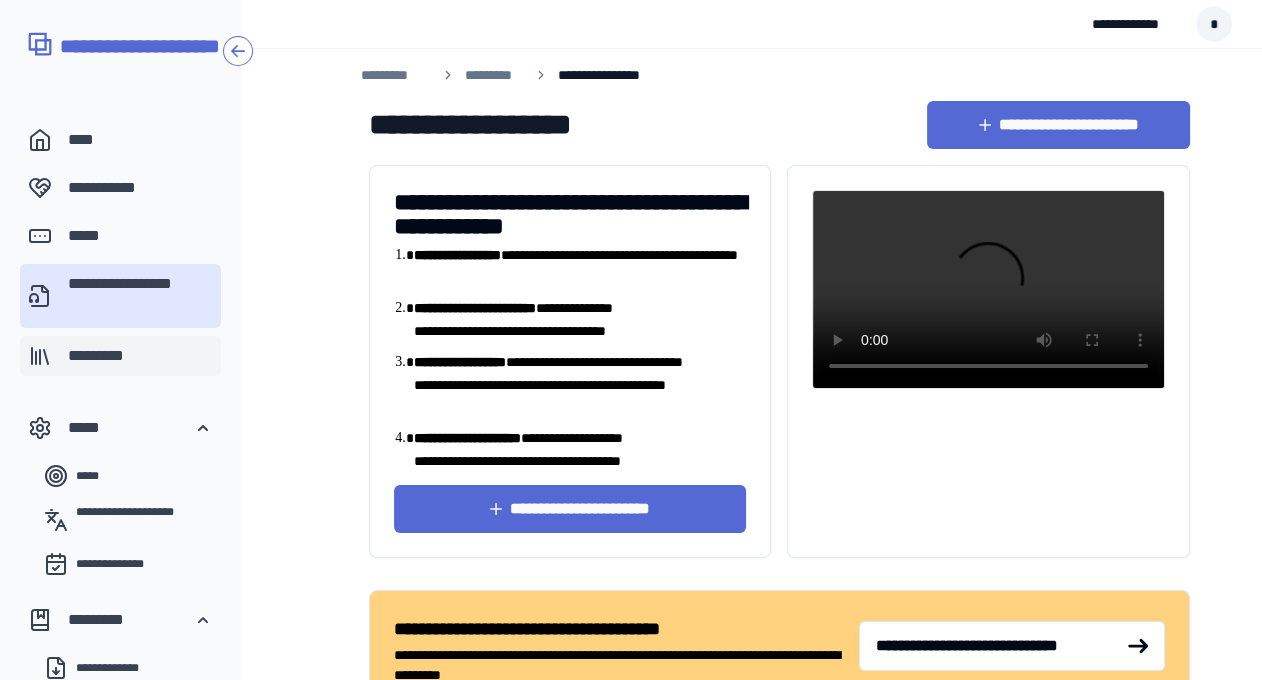 click on "*********" at bounding box center [140, 356] 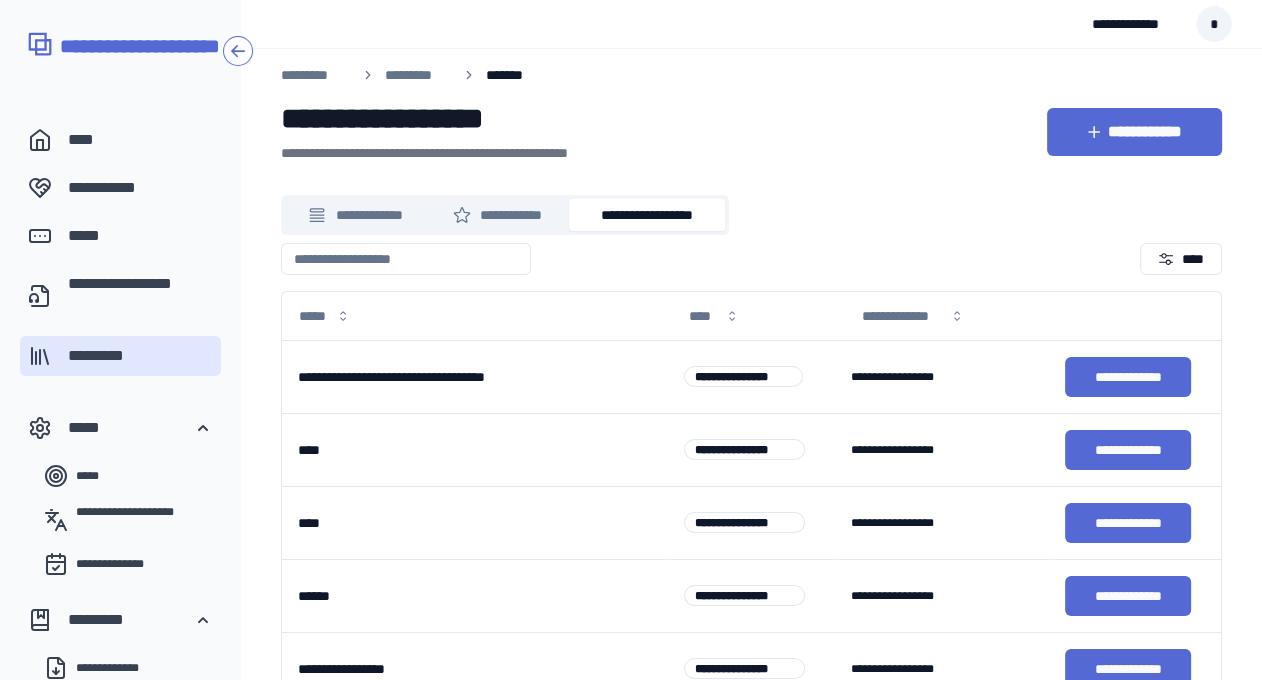 click on "**********" at bounding box center (647, 215) 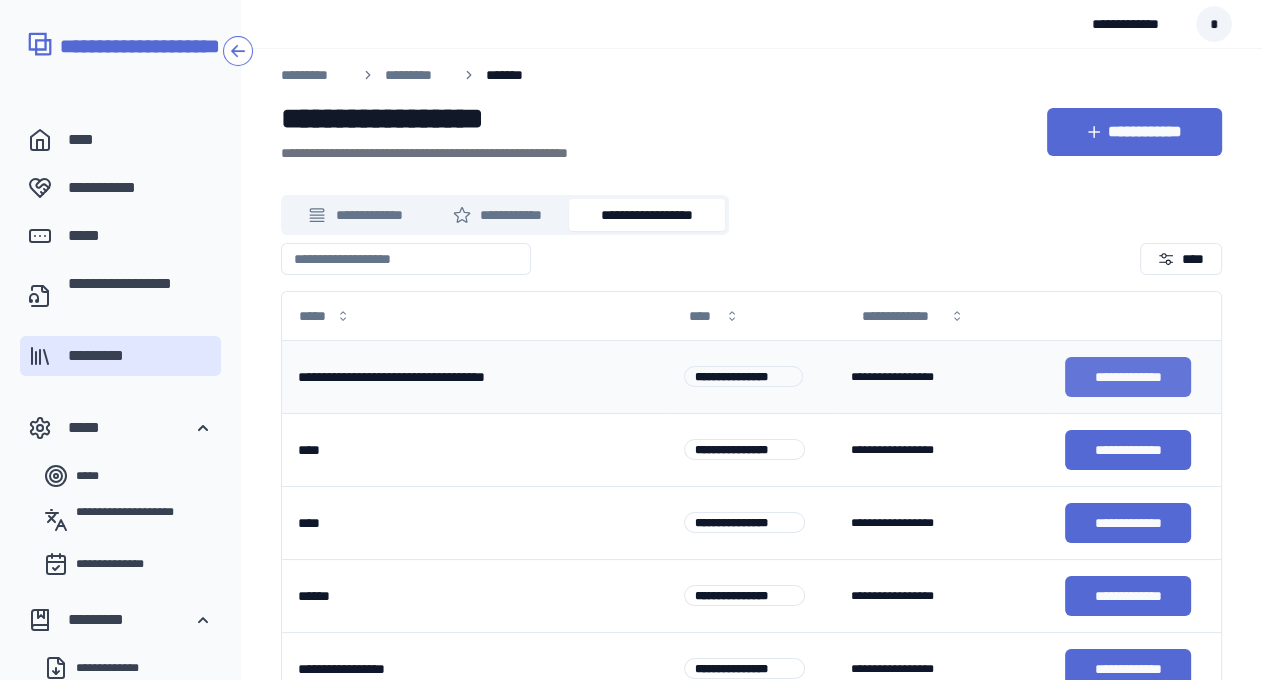 click on "**********" at bounding box center [1128, 377] 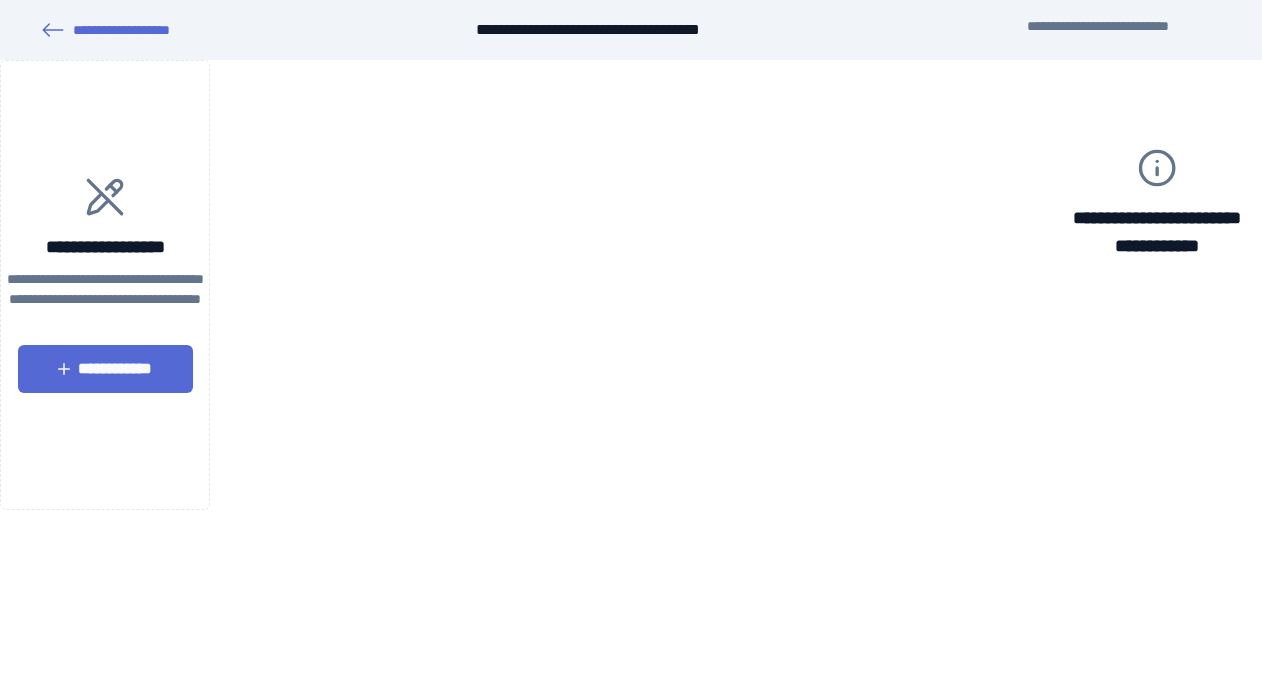 type on "**********" 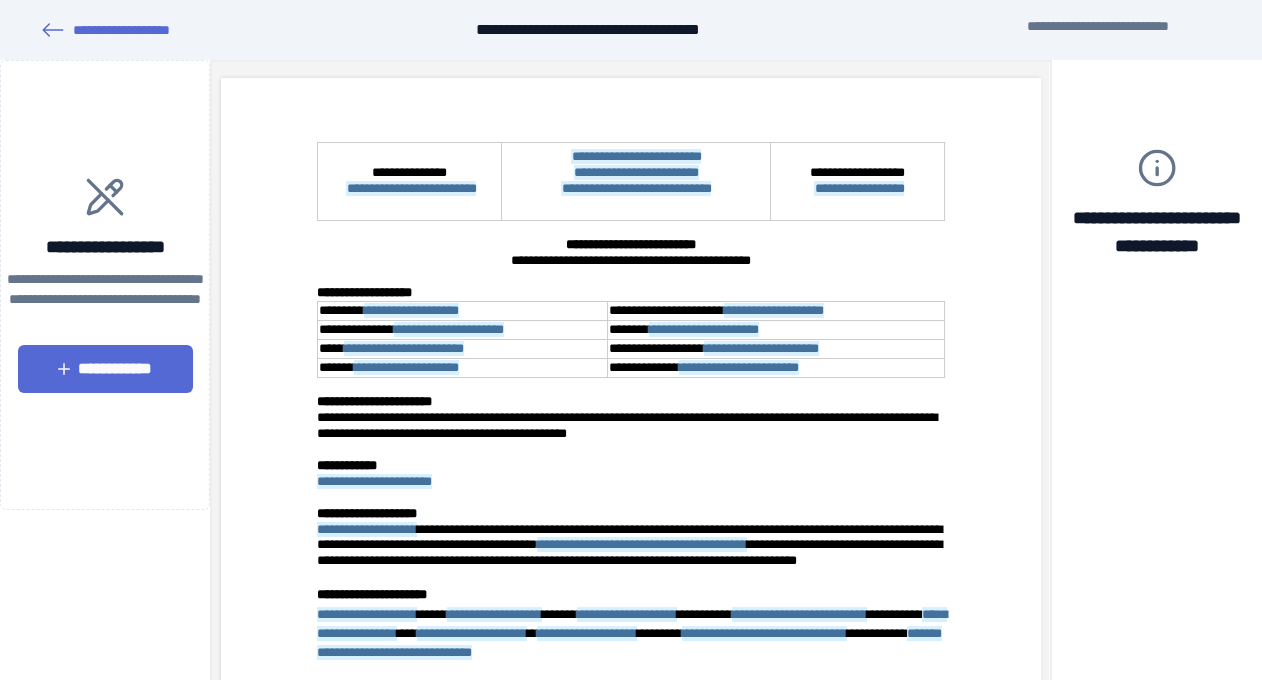 scroll, scrollTop: 0, scrollLeft: 0, axis: both 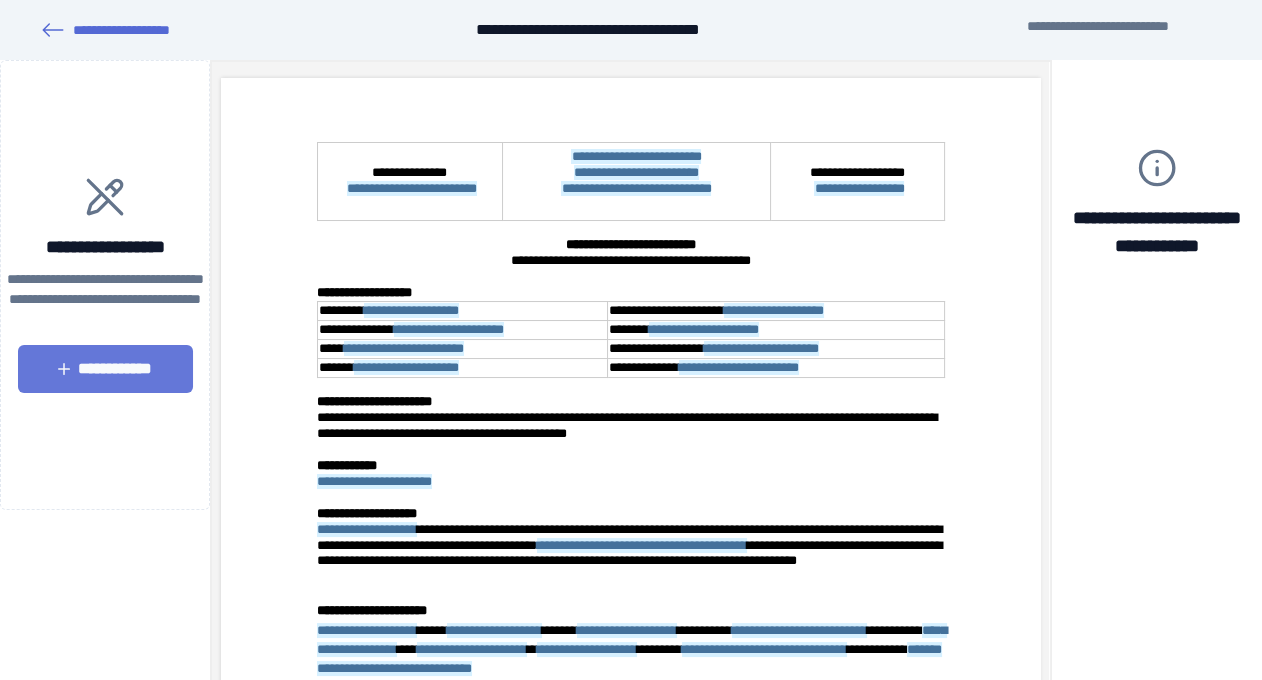 click on "**********" at bounding box center (105, 369) 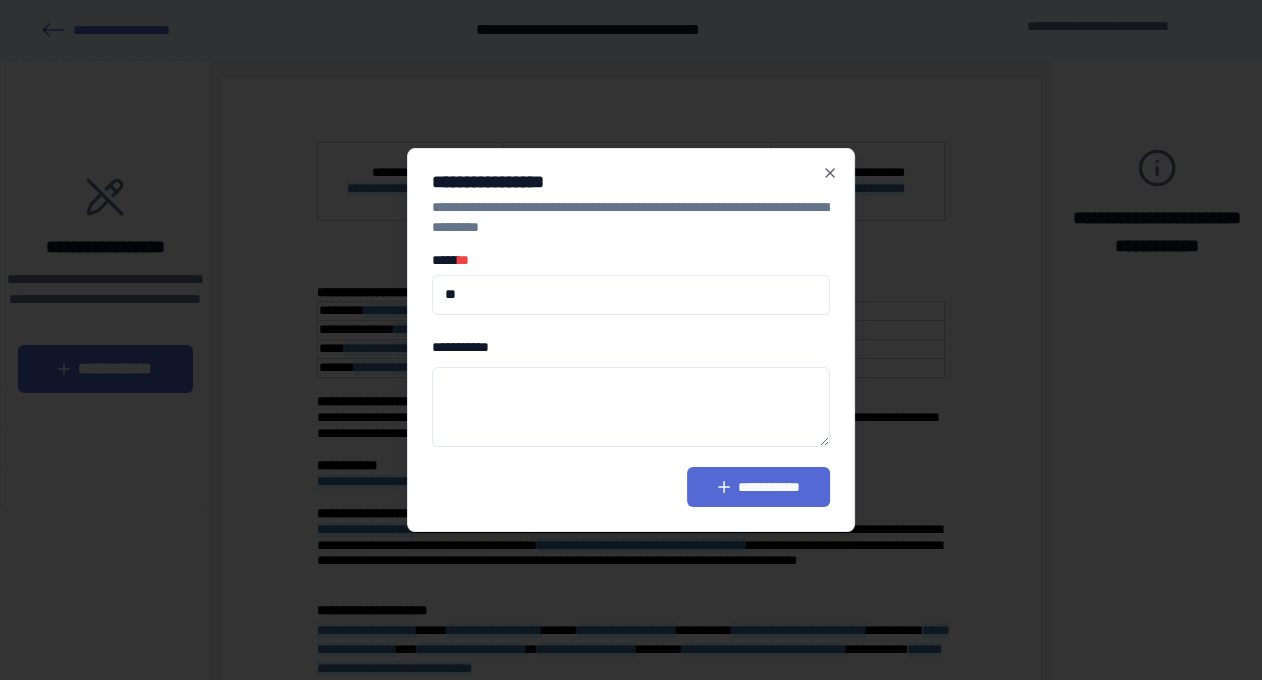 type on "*" 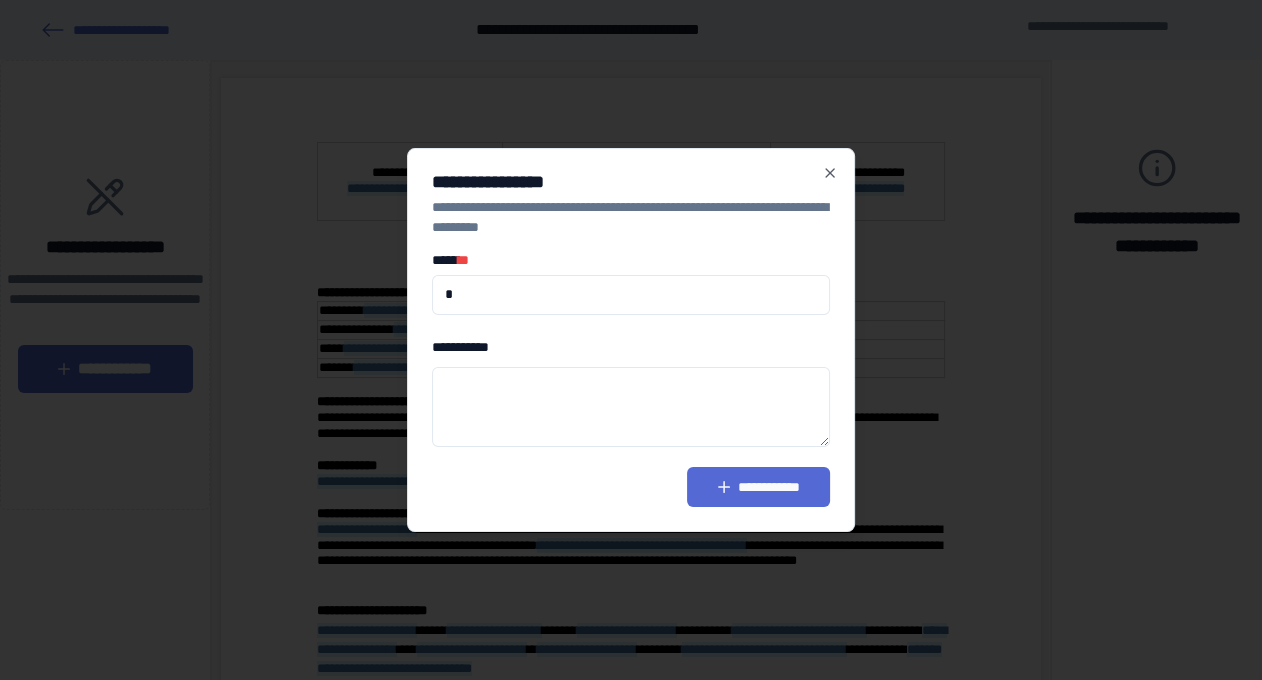 type 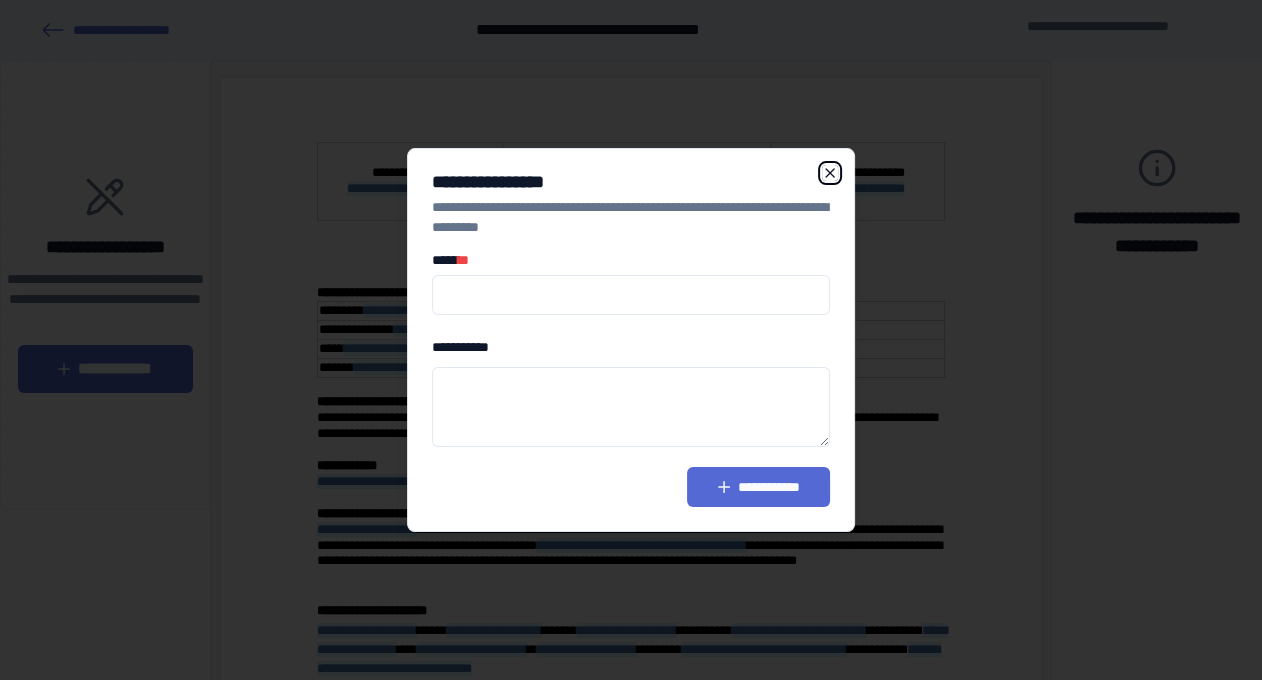 click 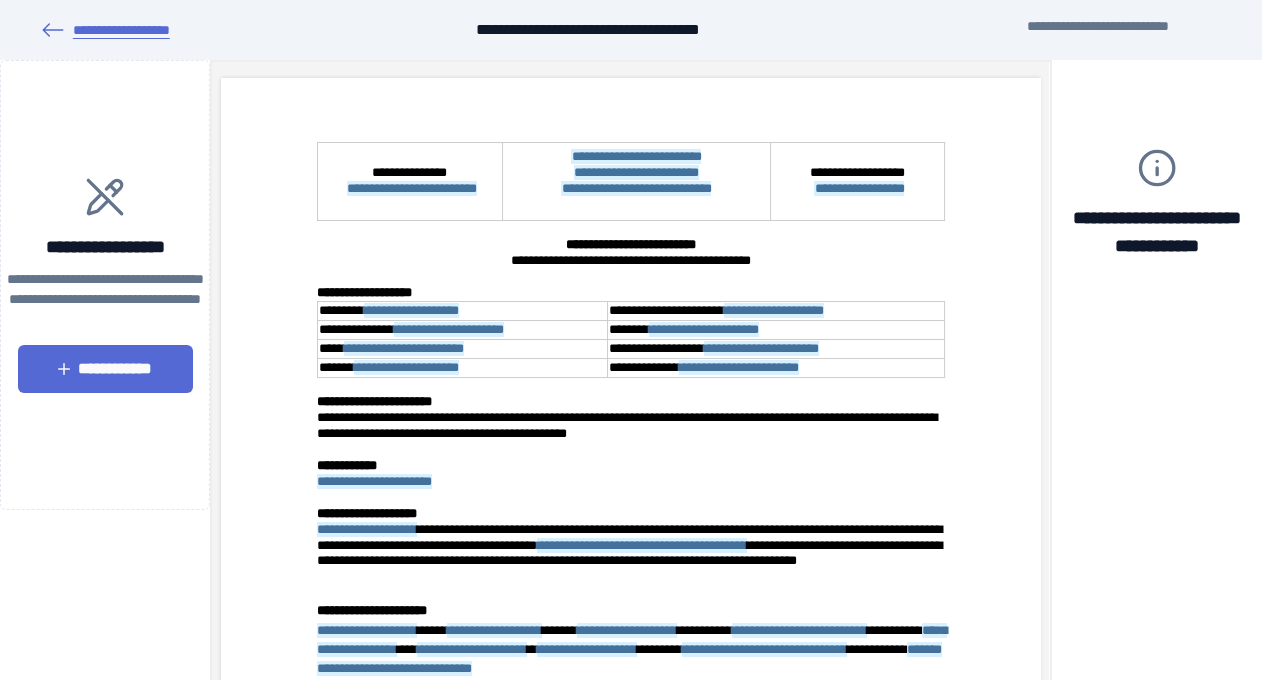 click on "**********" at bounding box center (105, 30) 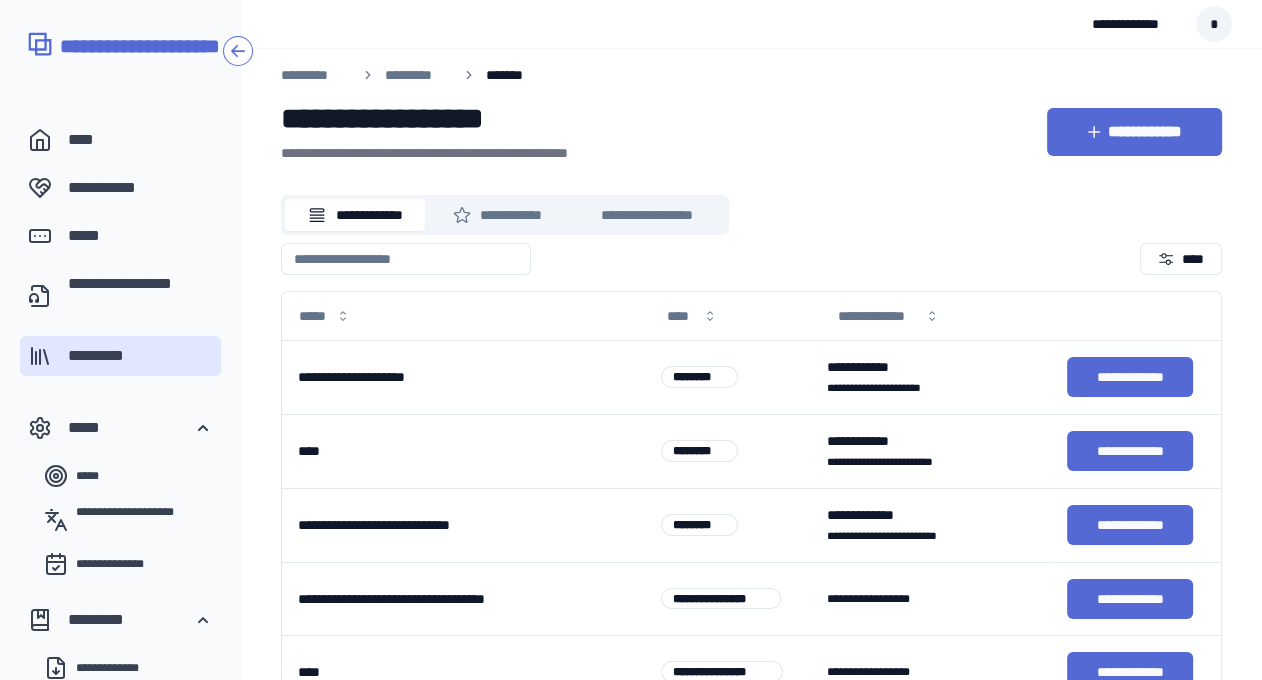 click 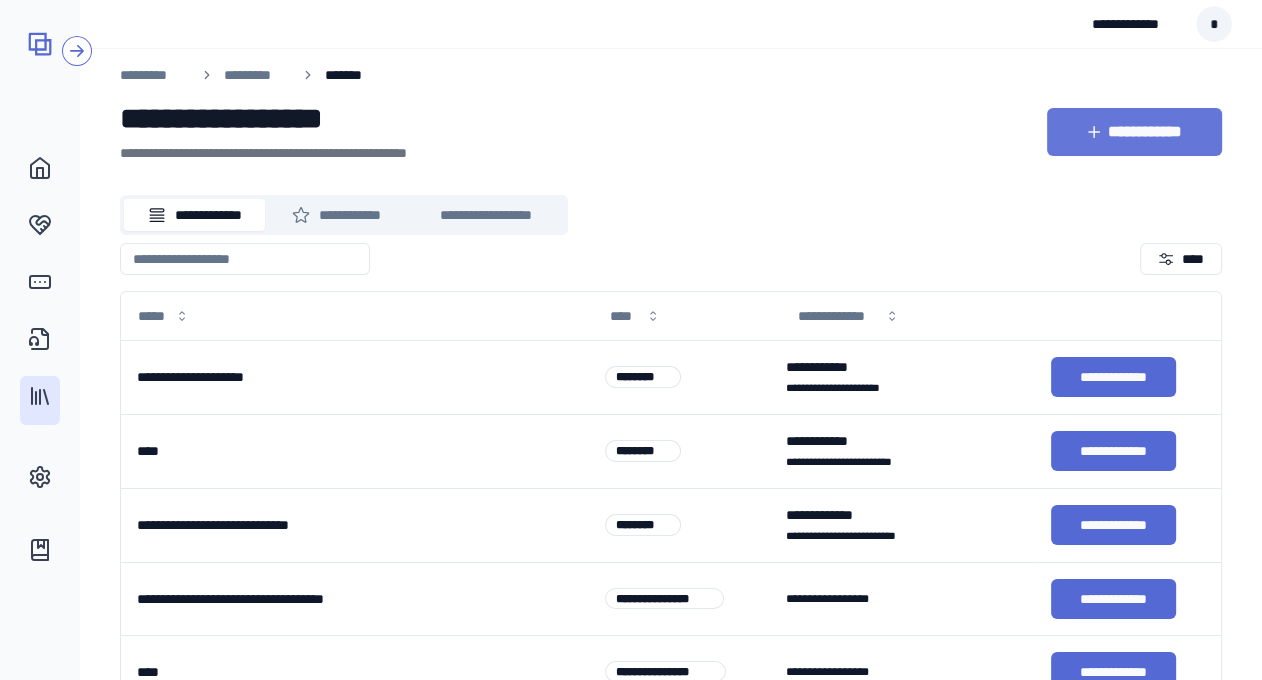 click on "**********" at bounding box center [1134, 132] 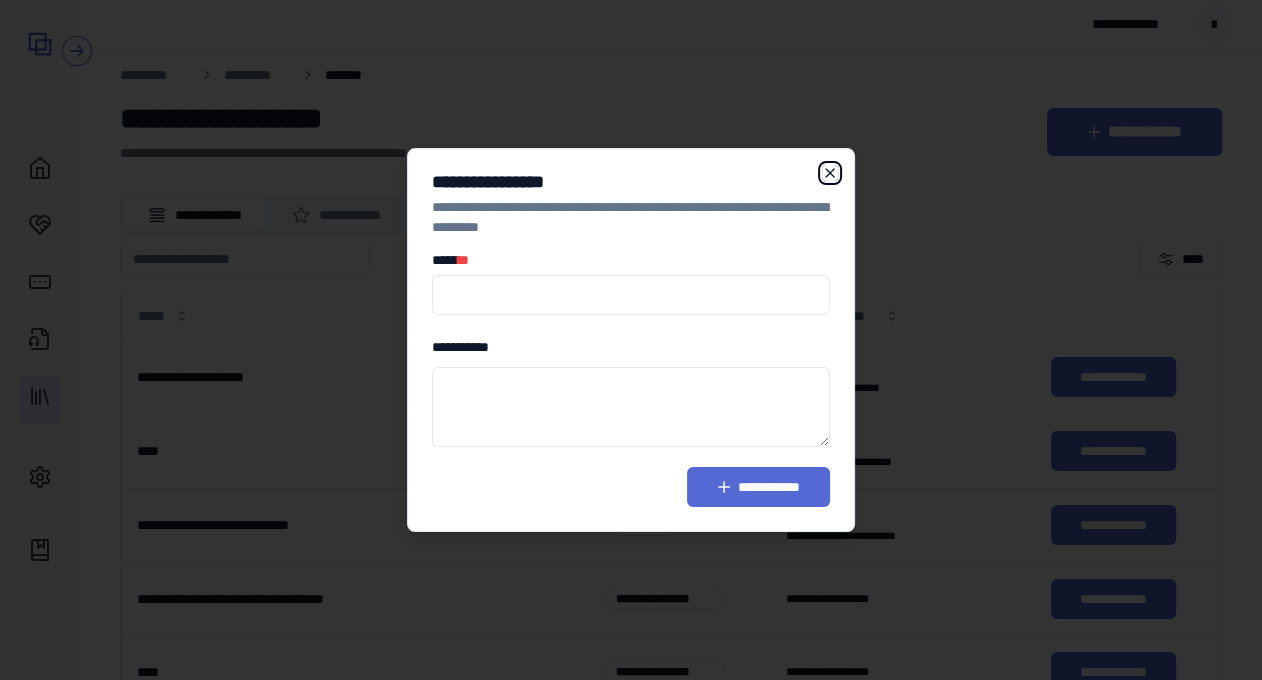 click 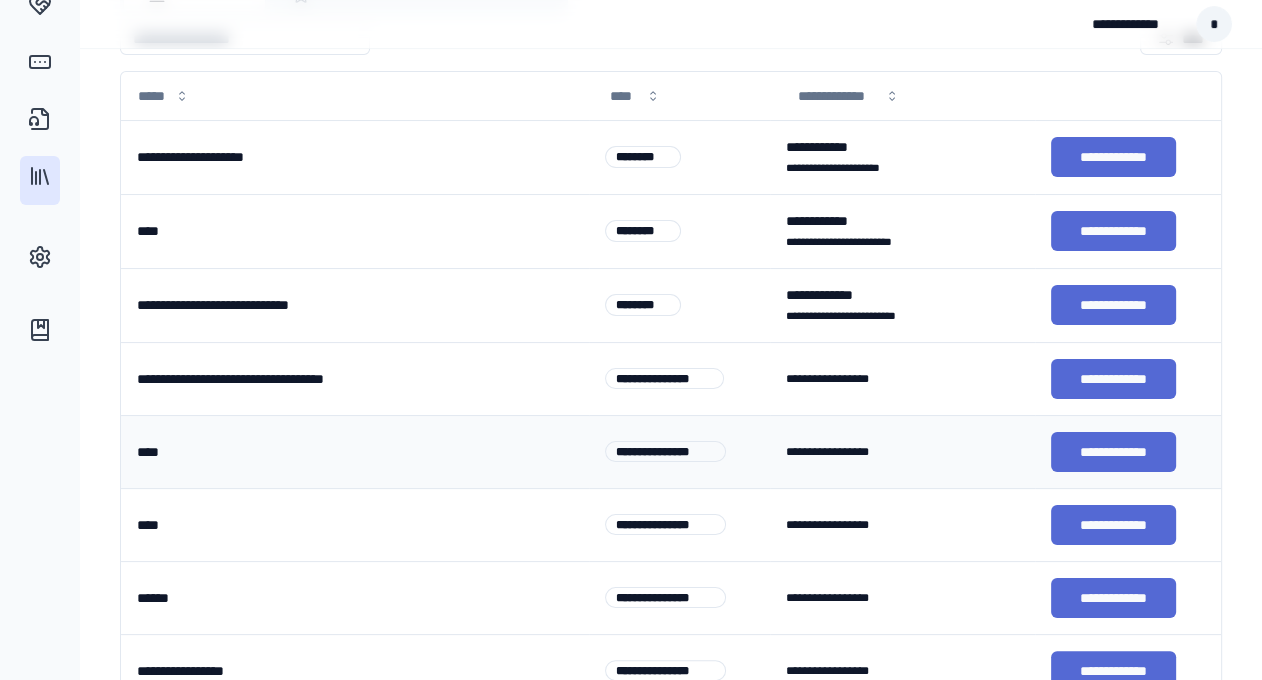 scroll, scrollTop: 0, scrollLeft: 0, axis: both 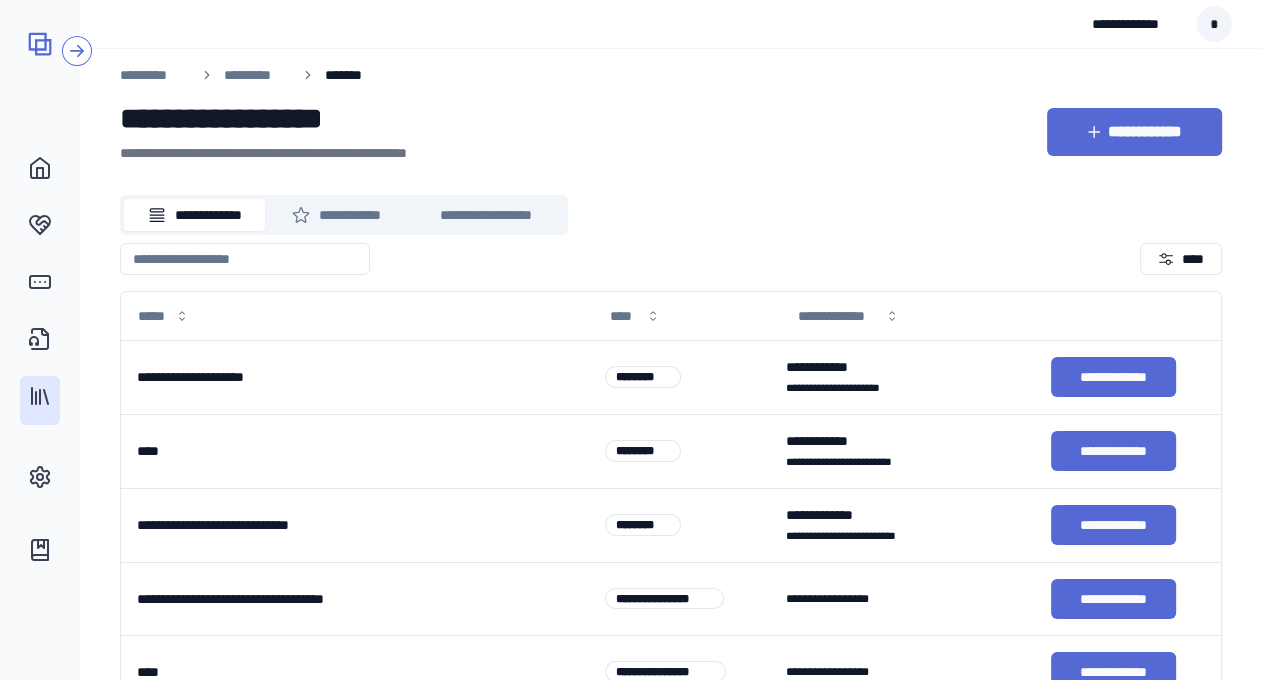 click on "**********" at bounding box center (40, 581) 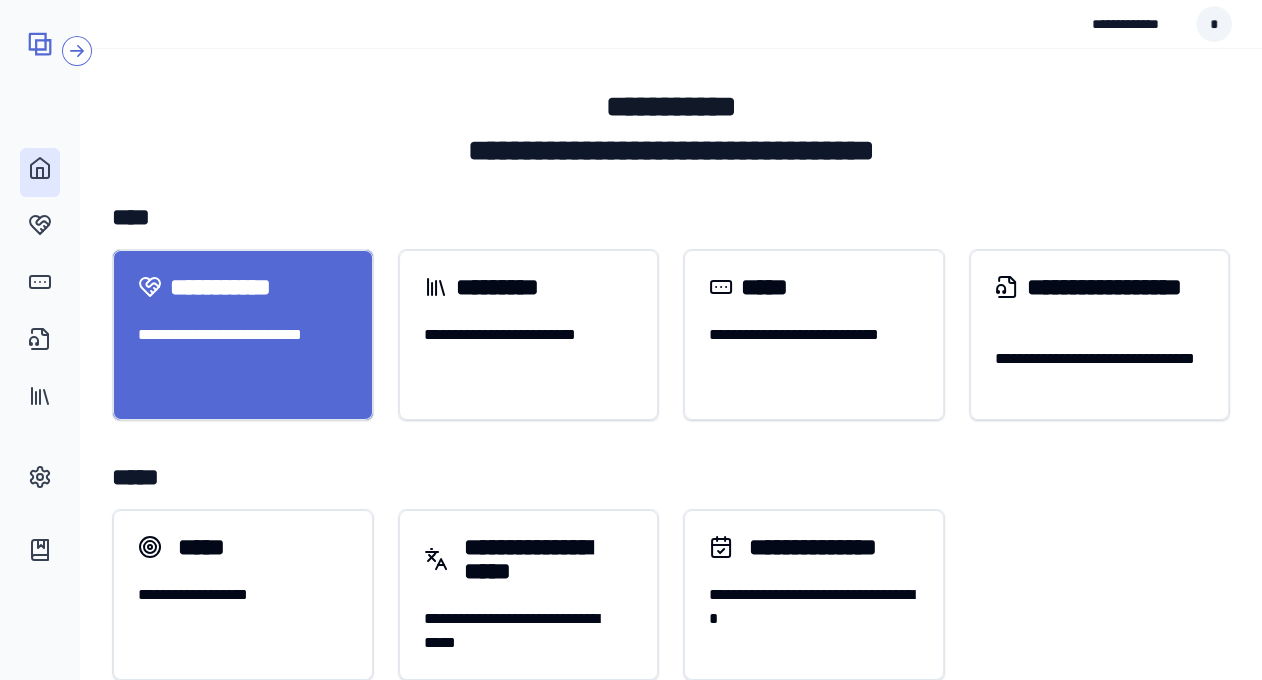 click on "**********" at bounding box center [229, 287] 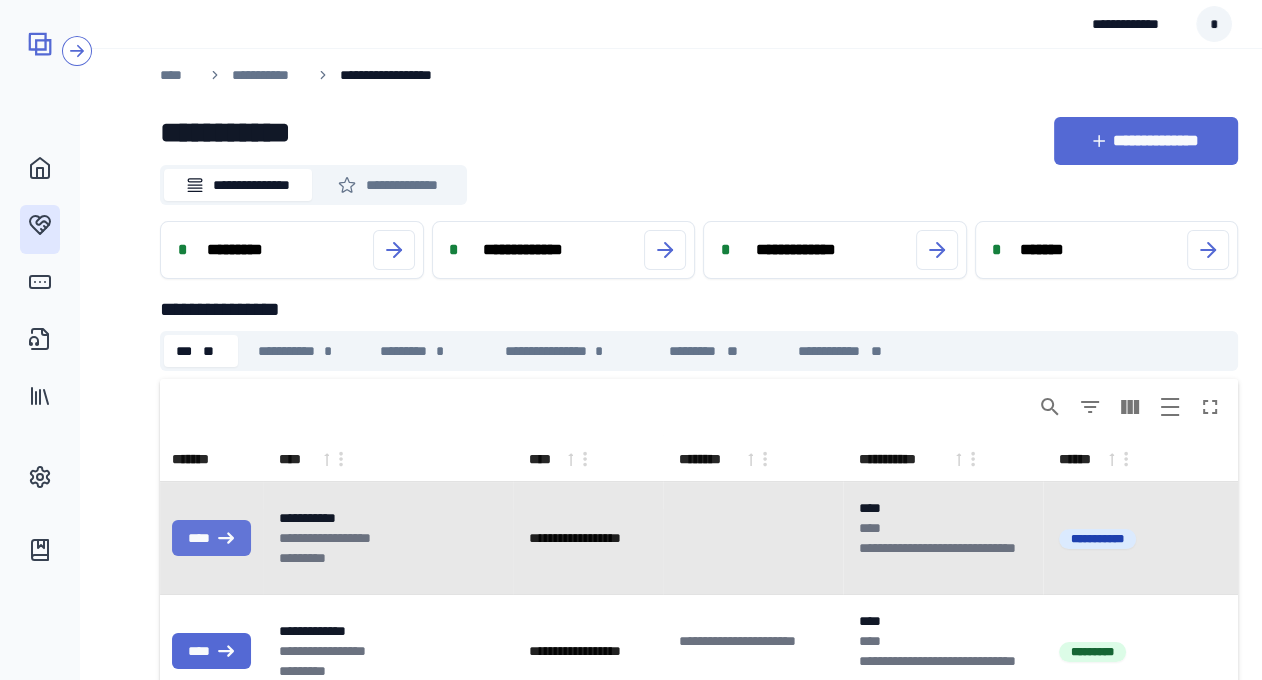click on "****" at bounding box center (211, 538) 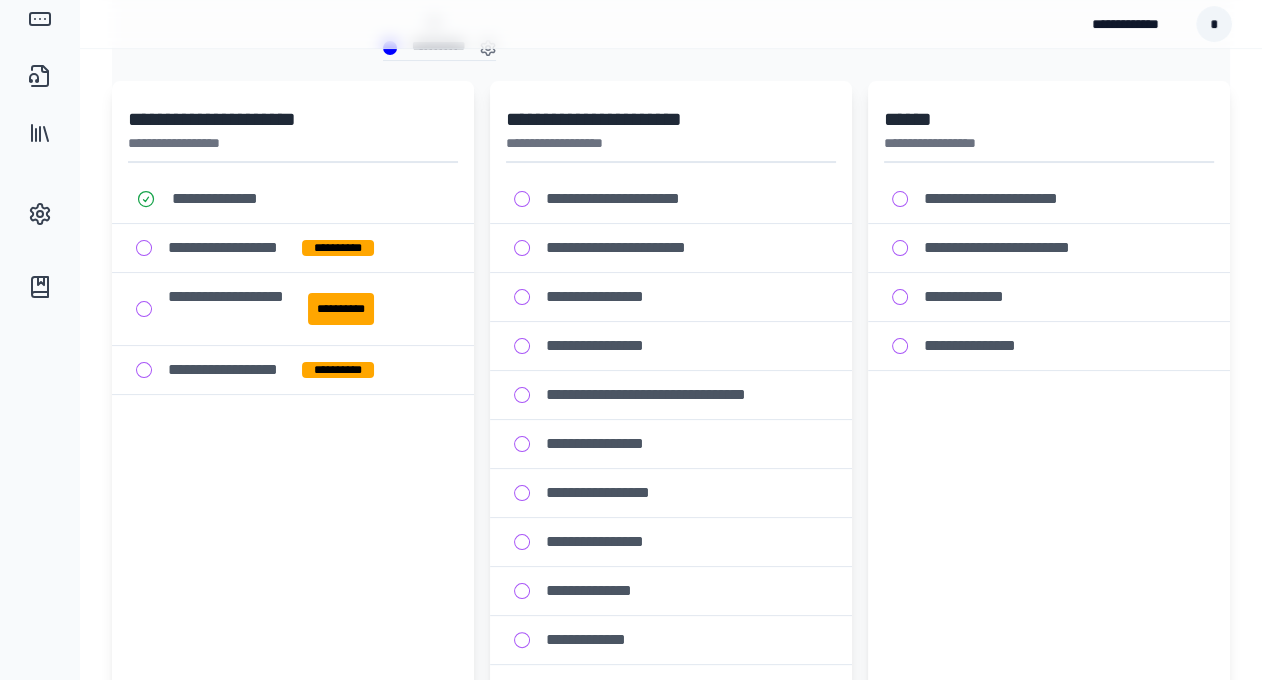 scroll, scrollTop: 327, scrollLeft: 0, axis: vertical 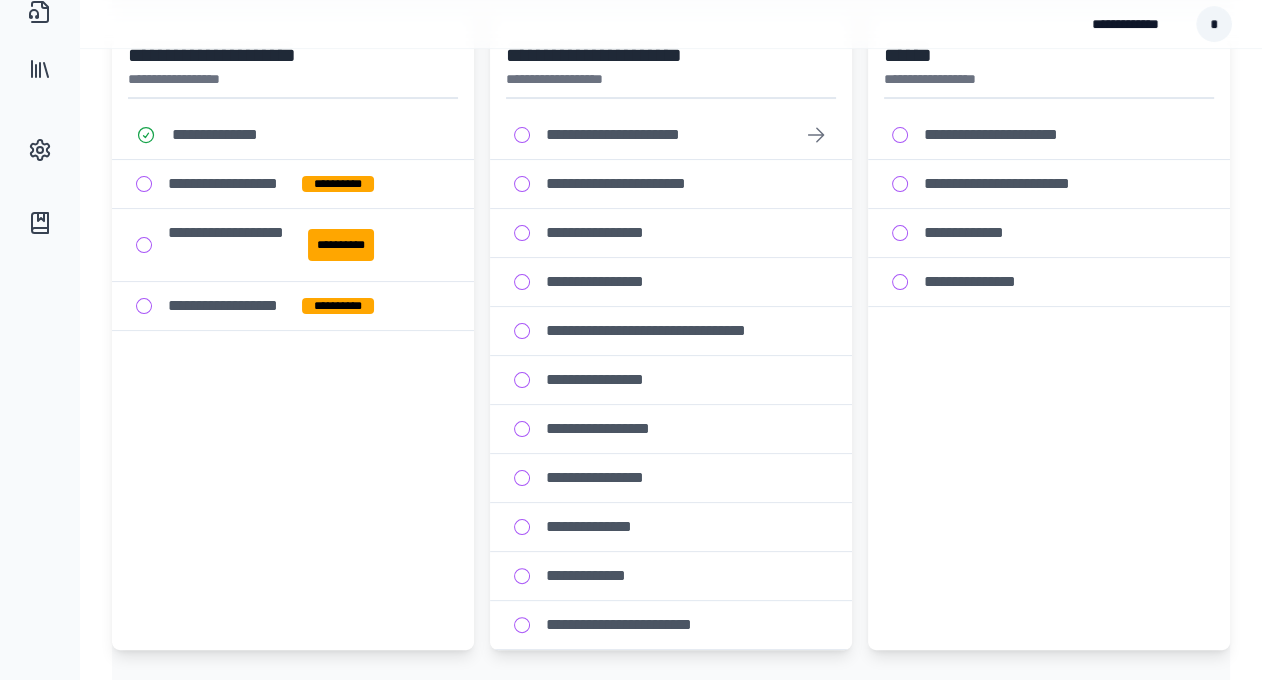 click at bounding box center [522, 135] 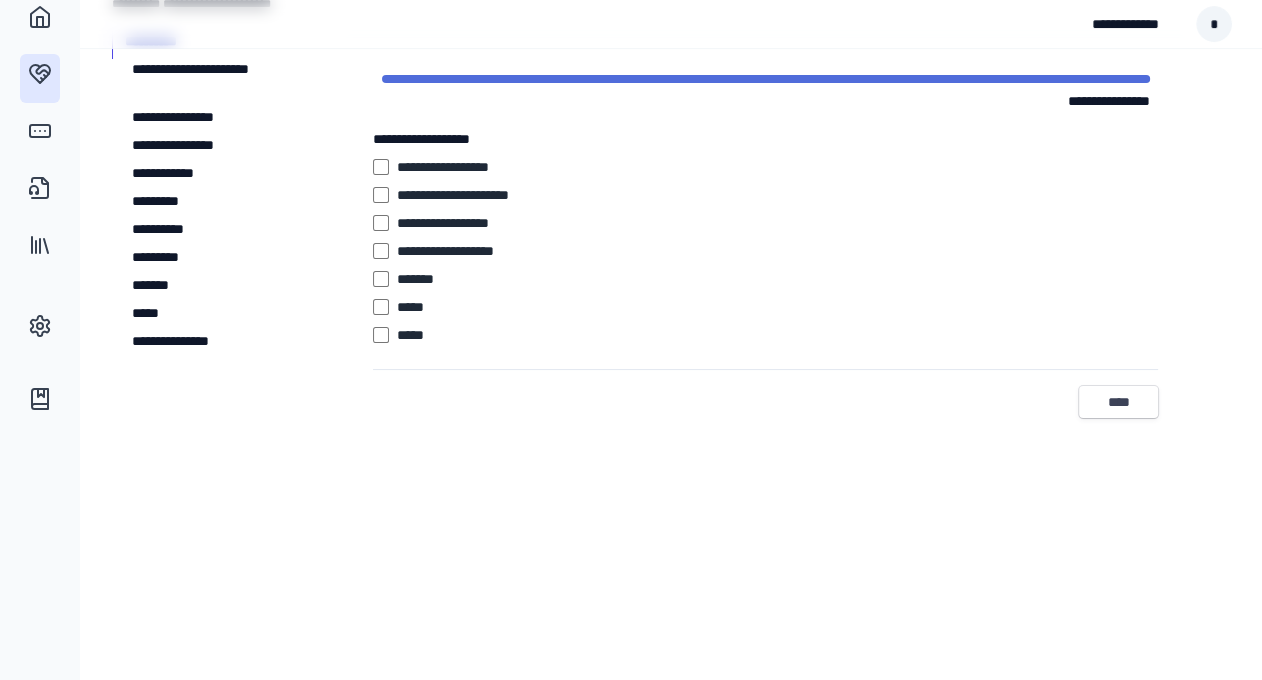 scroll, scrollTop: 0, scrollLeft: 0, axis: both 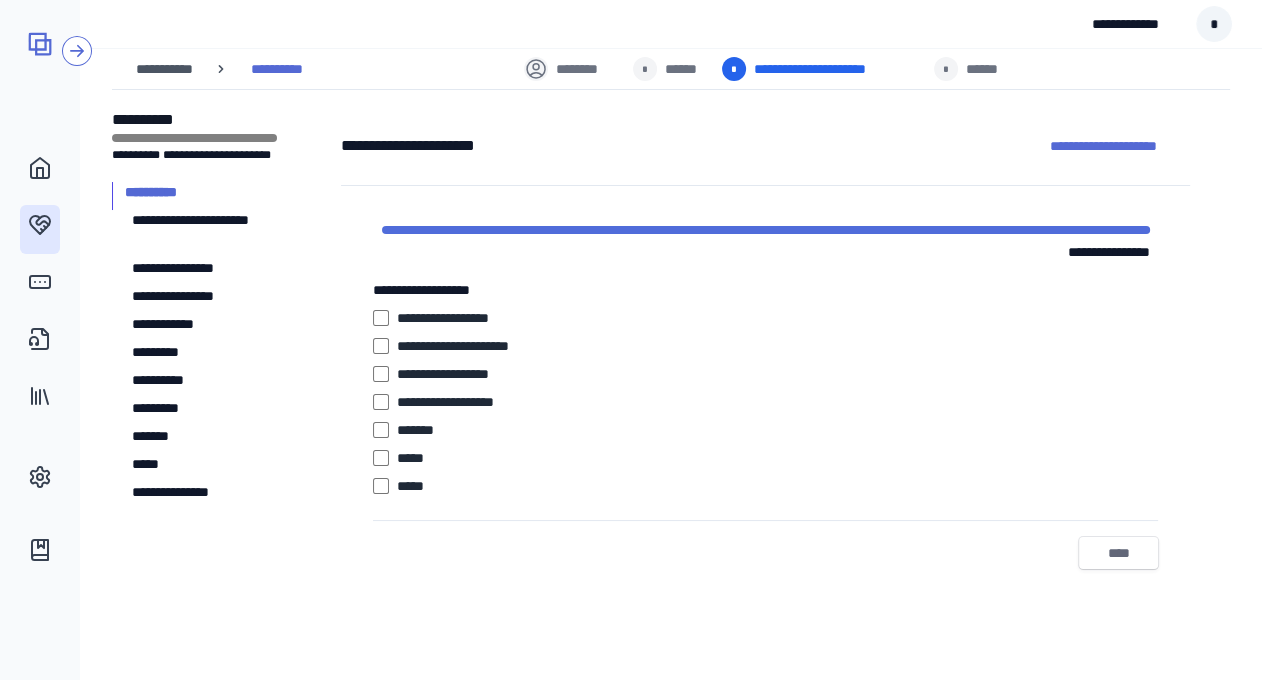 click on "****" at bounding box center [1118, 553] 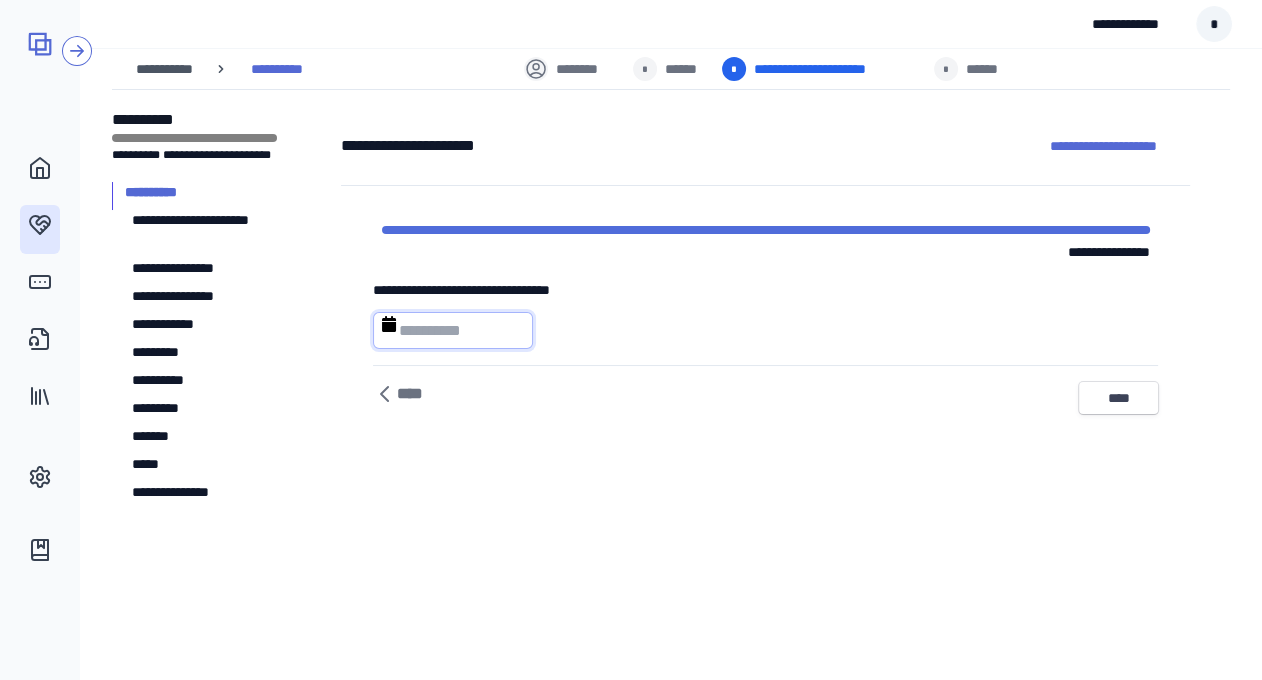 select on "****" 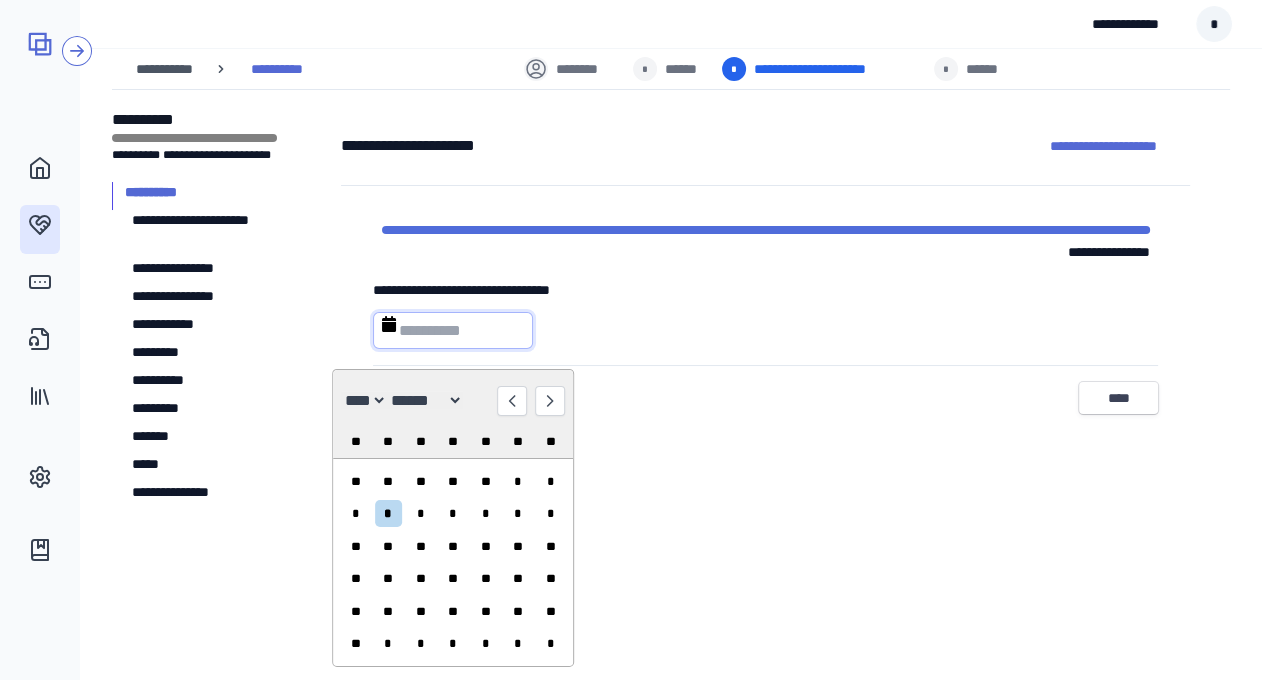 click at bounding box center (453, 330) 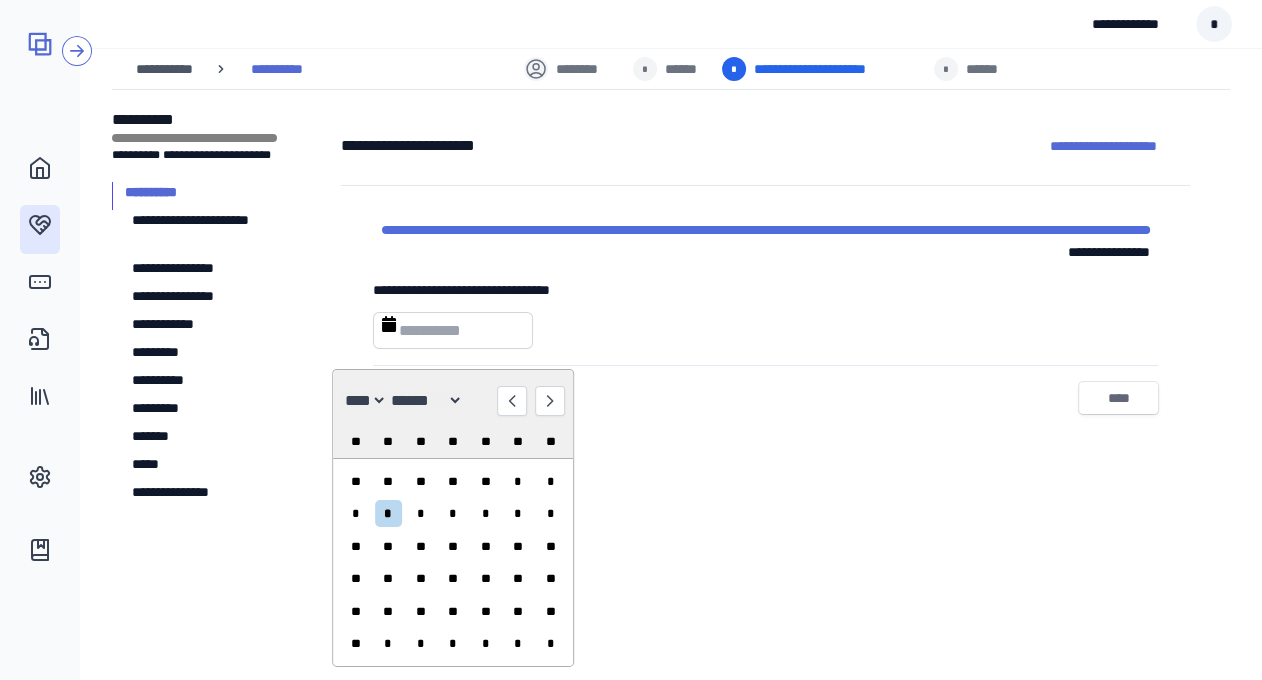 click on "****" at bounding box center [1118, 398] 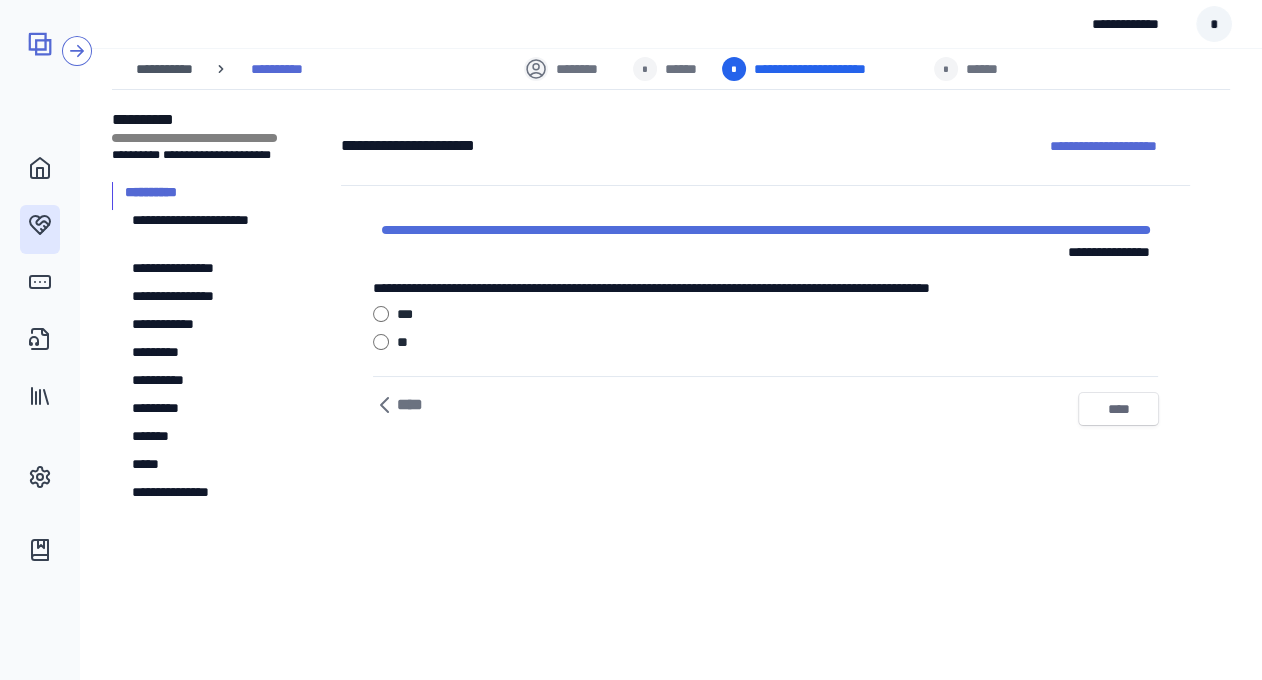 click on "****" at bounding box center [1118, 409] 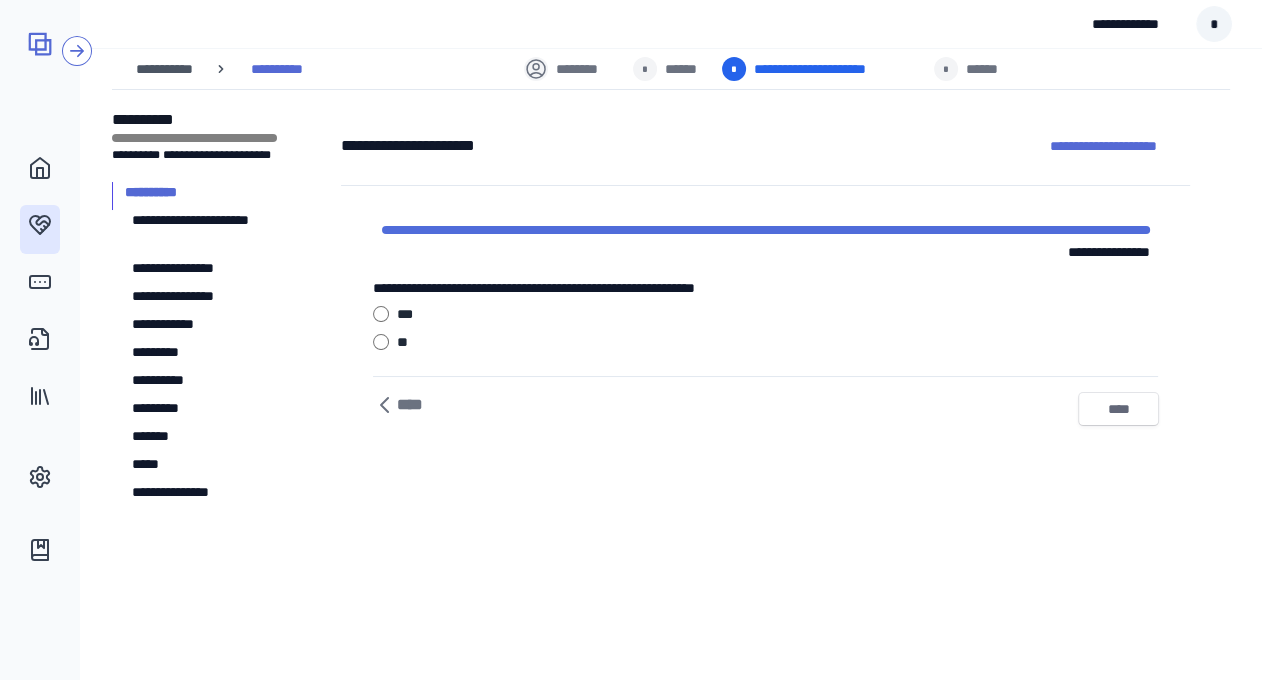 click on "****" at bounding box center [1118, 409] 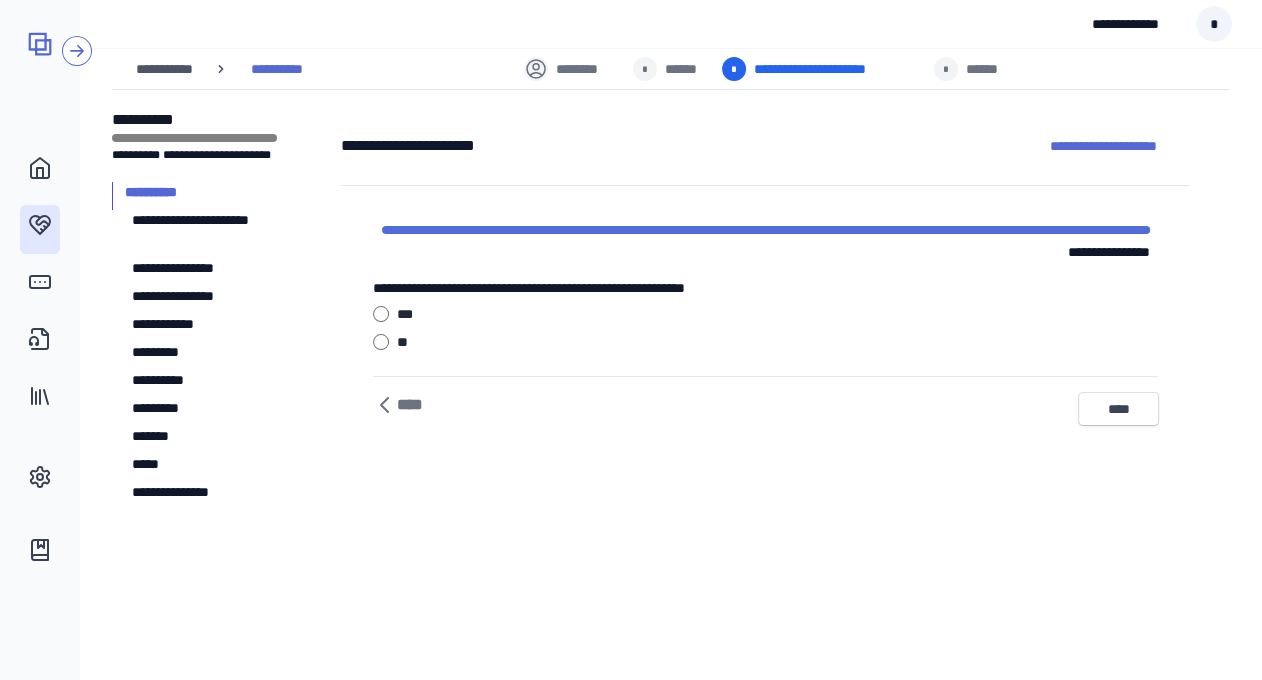 click on "***" at bounding box center (765, 318) 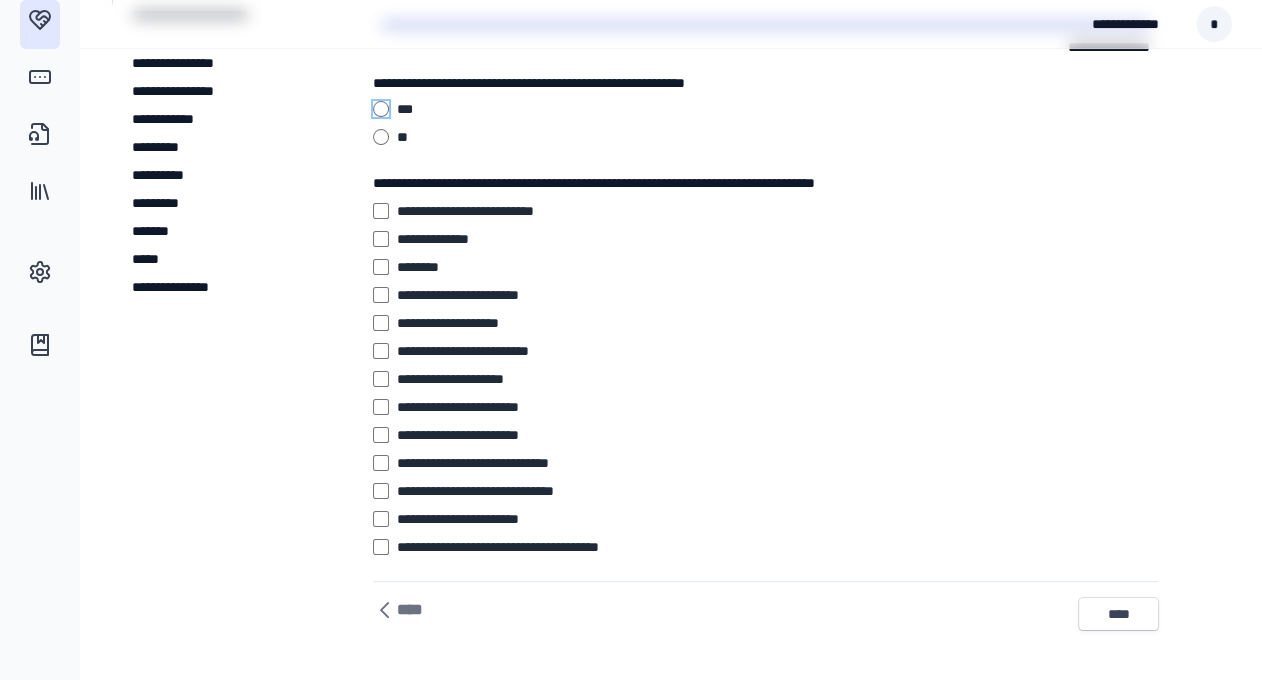 scroll, scrollTop: 214, scrollLeft: 0, axis: vertical 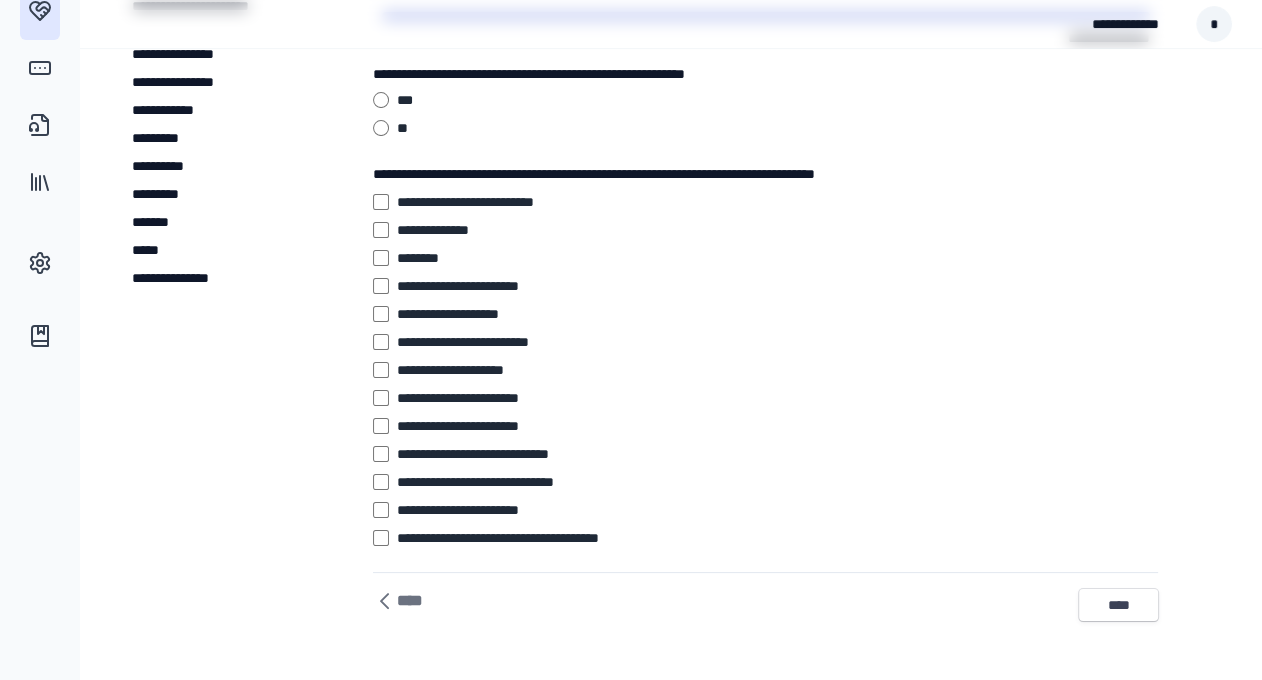 click on "**********" at bounding box center [765, 359] 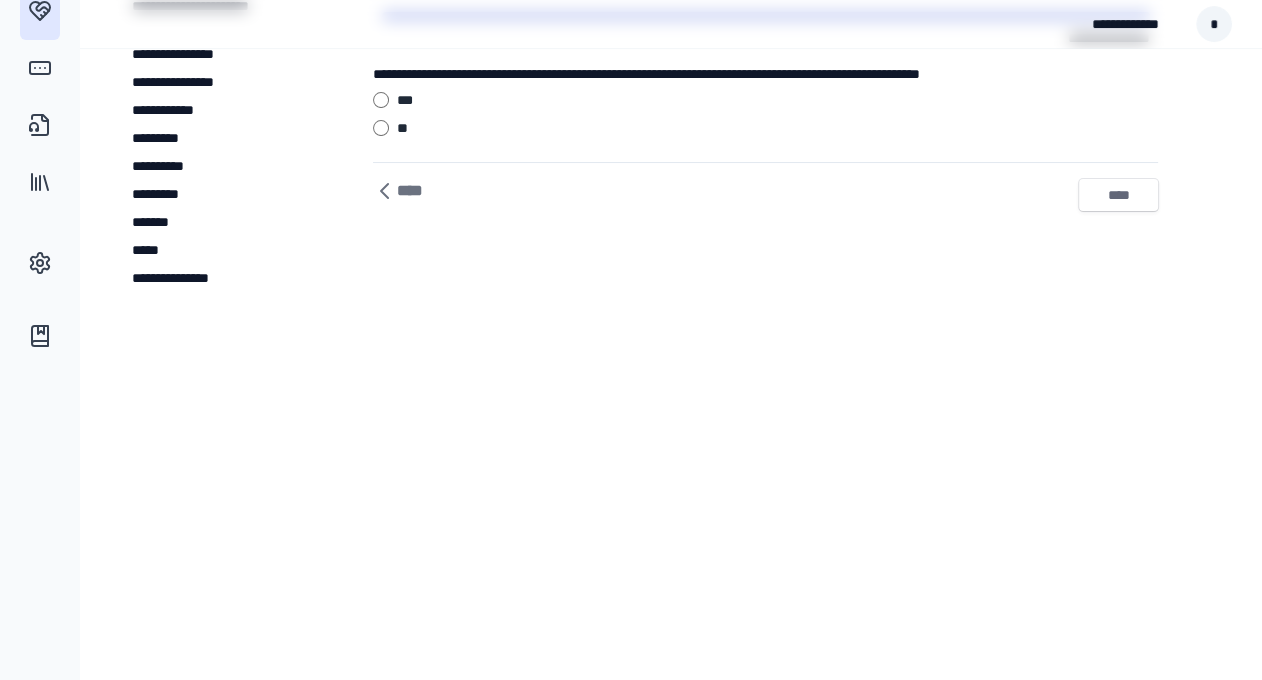 click on "****" at bounding box center (1118, 195) 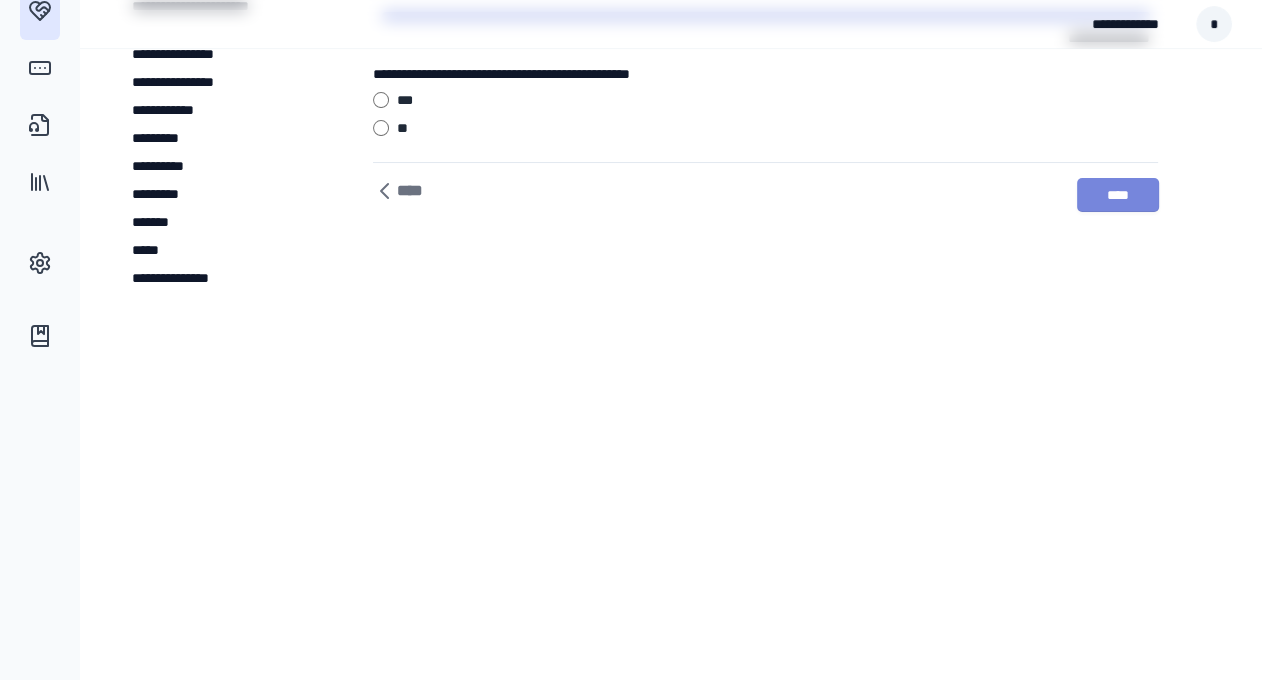 click on "****" at bounding box center (1118, 195) 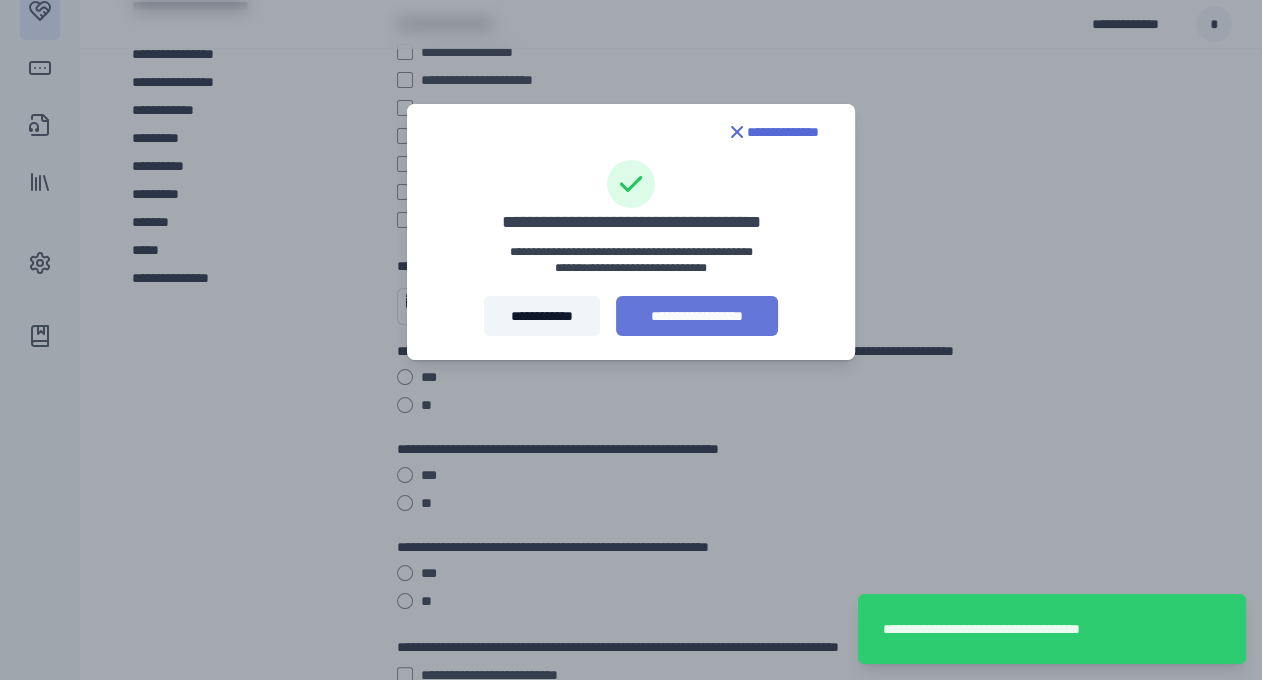 click on "**********" at bounding box center (697, 316) 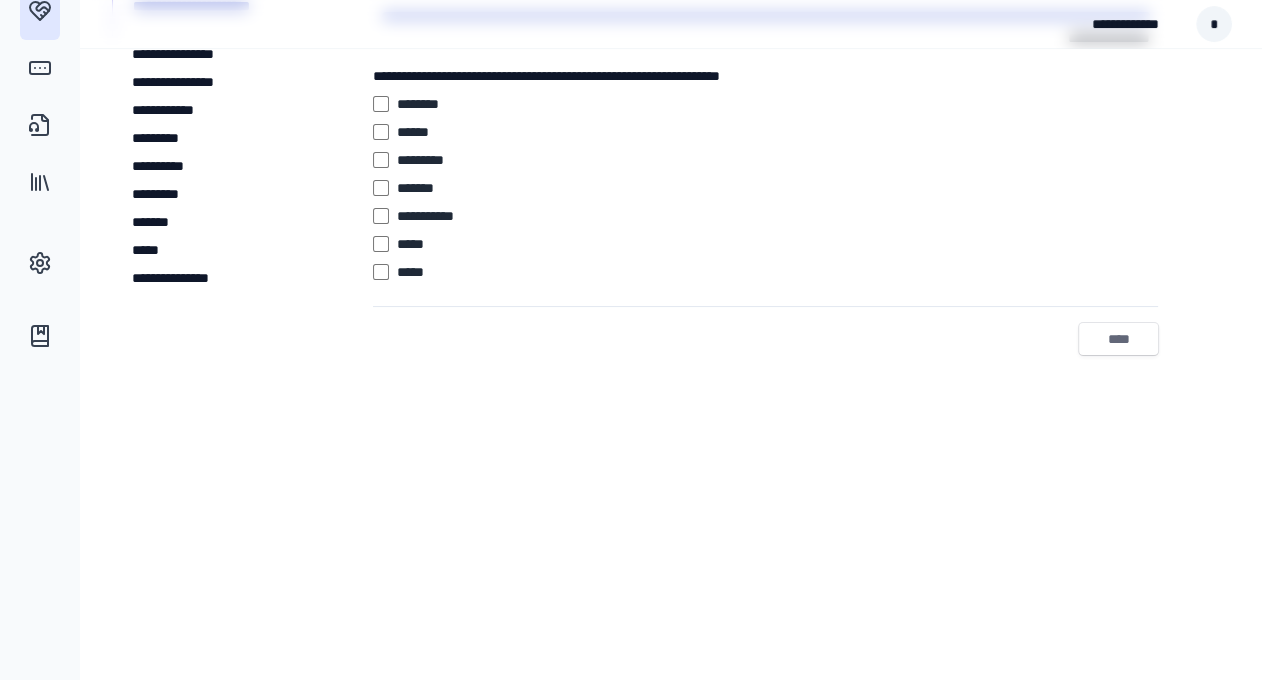 click on "****" at bounding box center [1118, 339] 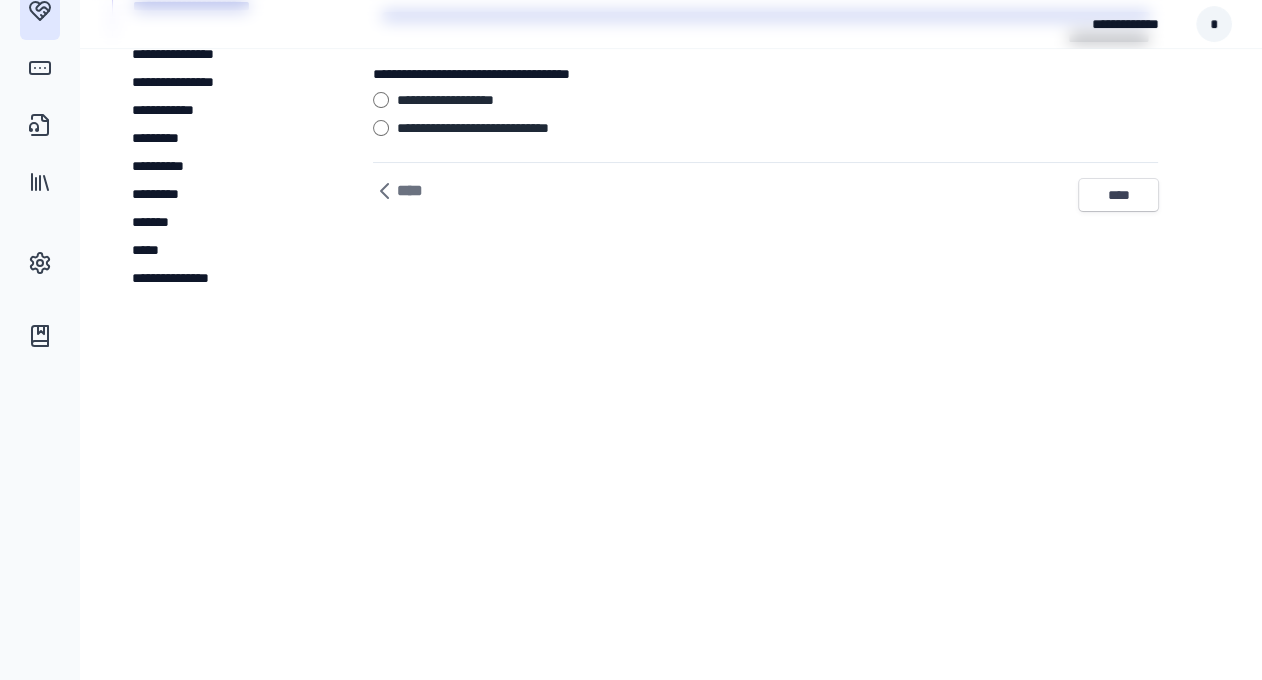 click on "****" at bounding box center [1118, 195] 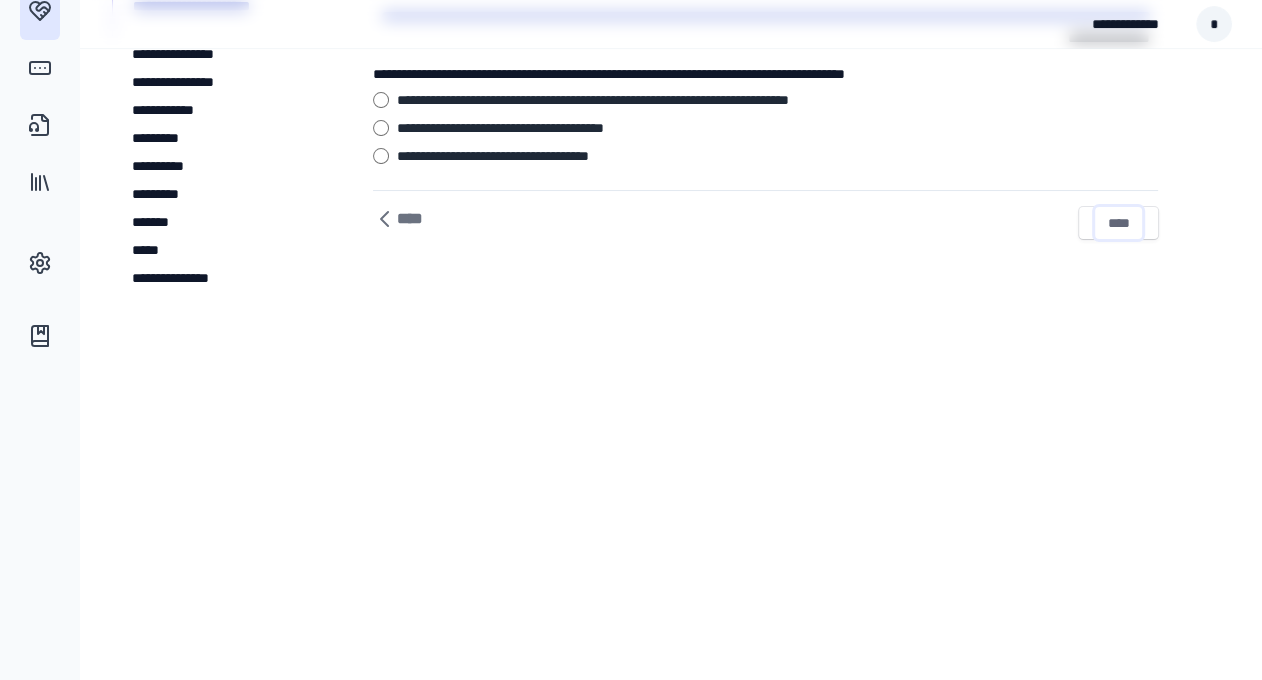 click on "****" at bounding box center (1118, 223) 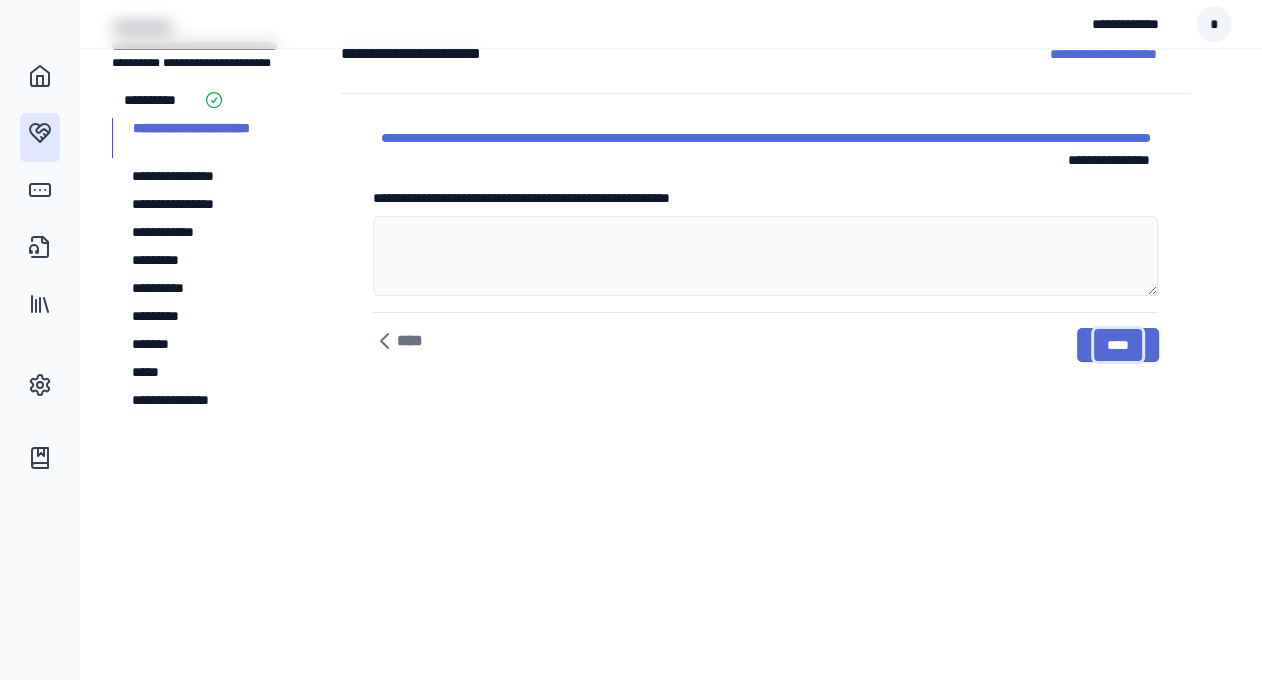 scroll, scrollTop: 0, scrollLeft: 0, axis: both 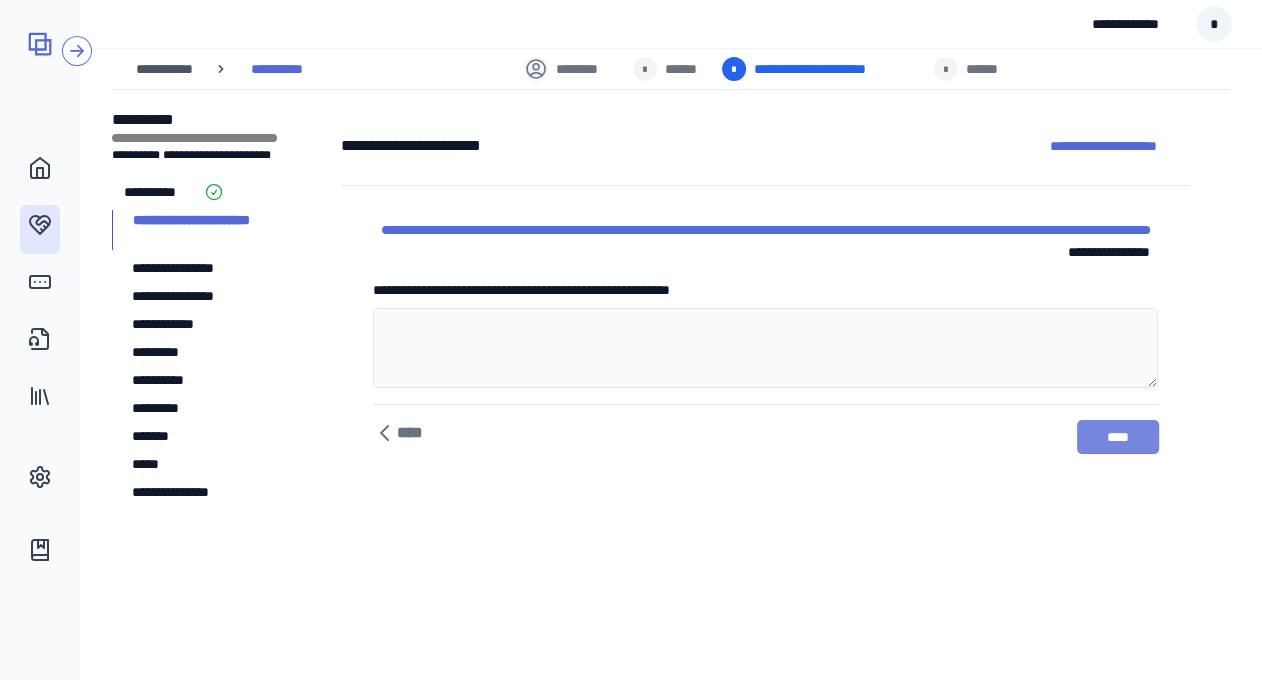 click on "****" at bounding box center (1118, 437) 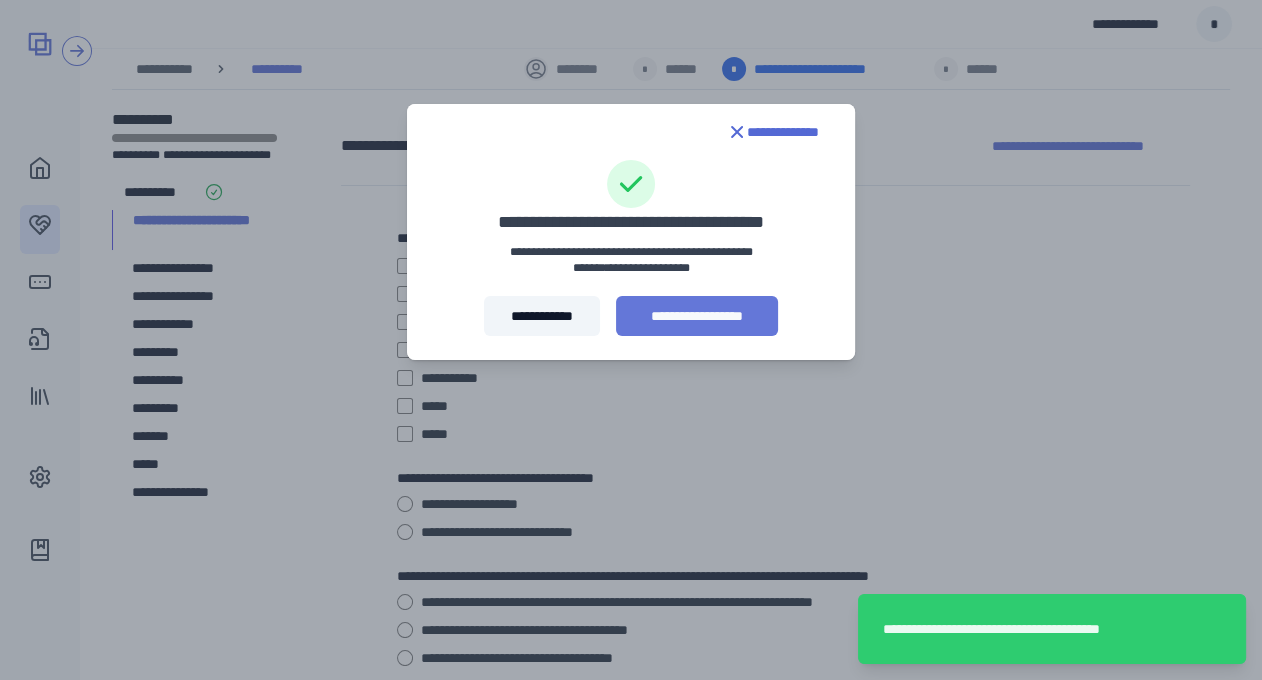 click on "**********" at bounding box center [697, 316] 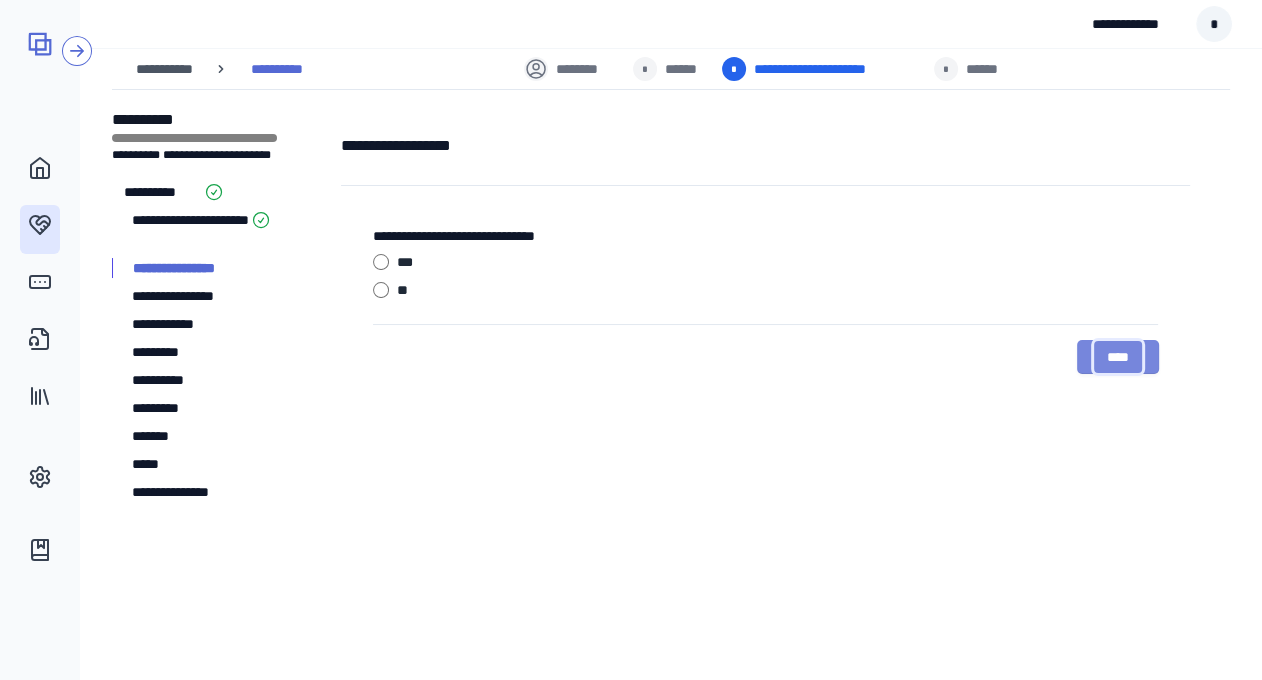 click on "****" at bounding box center (1118, 357) 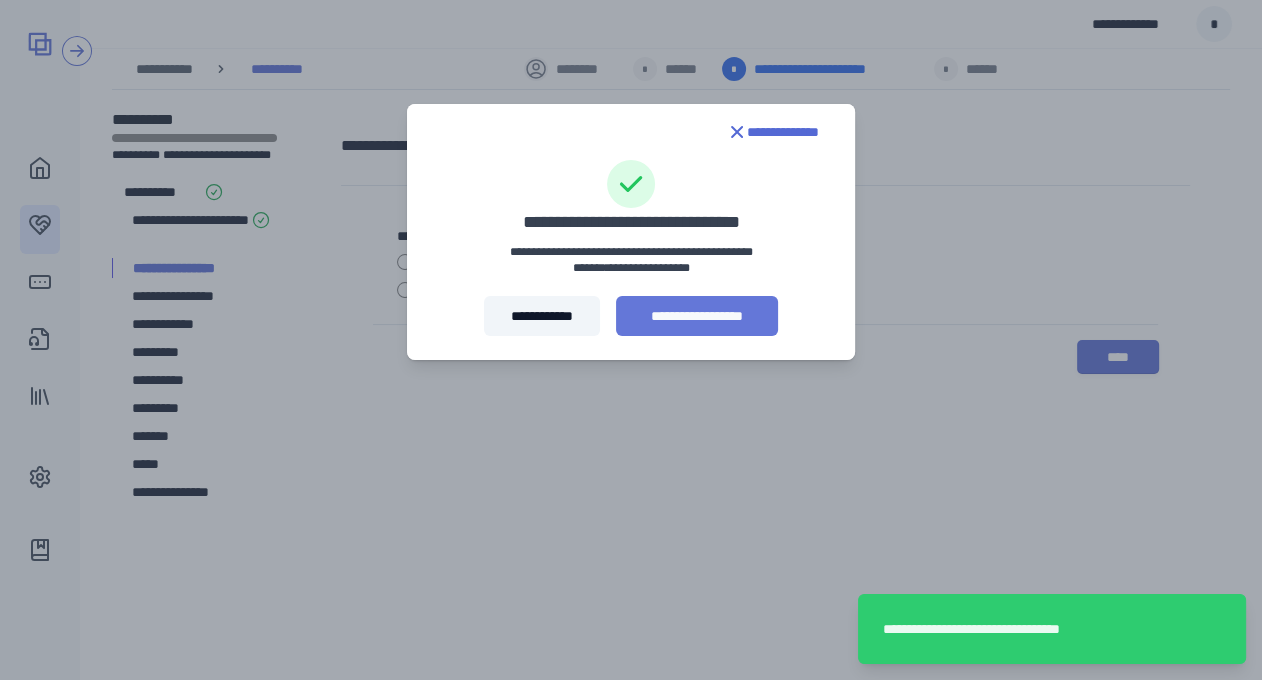 click on "**********" at bounding box center [697, 316] 